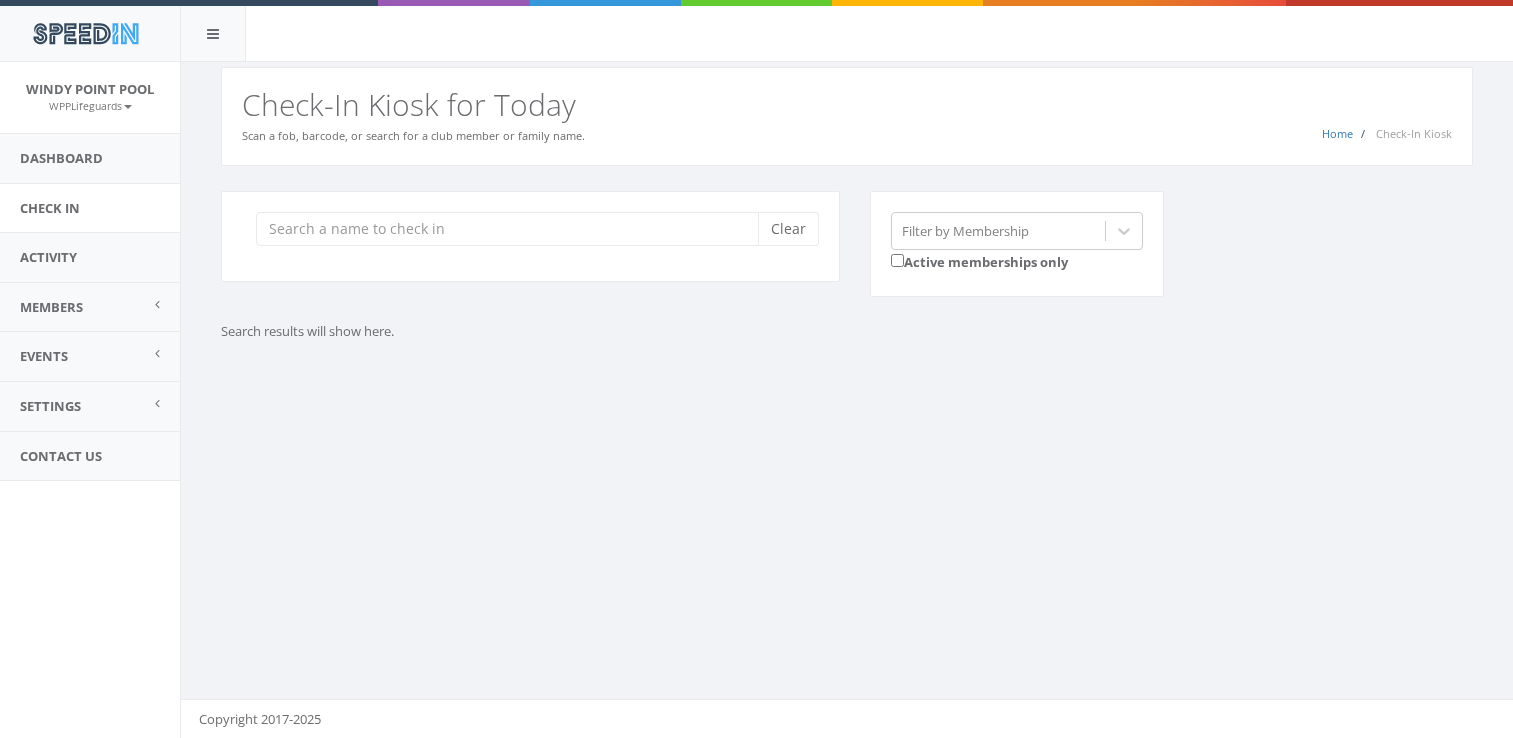scroll, scrollTop: 0, scrollLeft: 0, axis: both 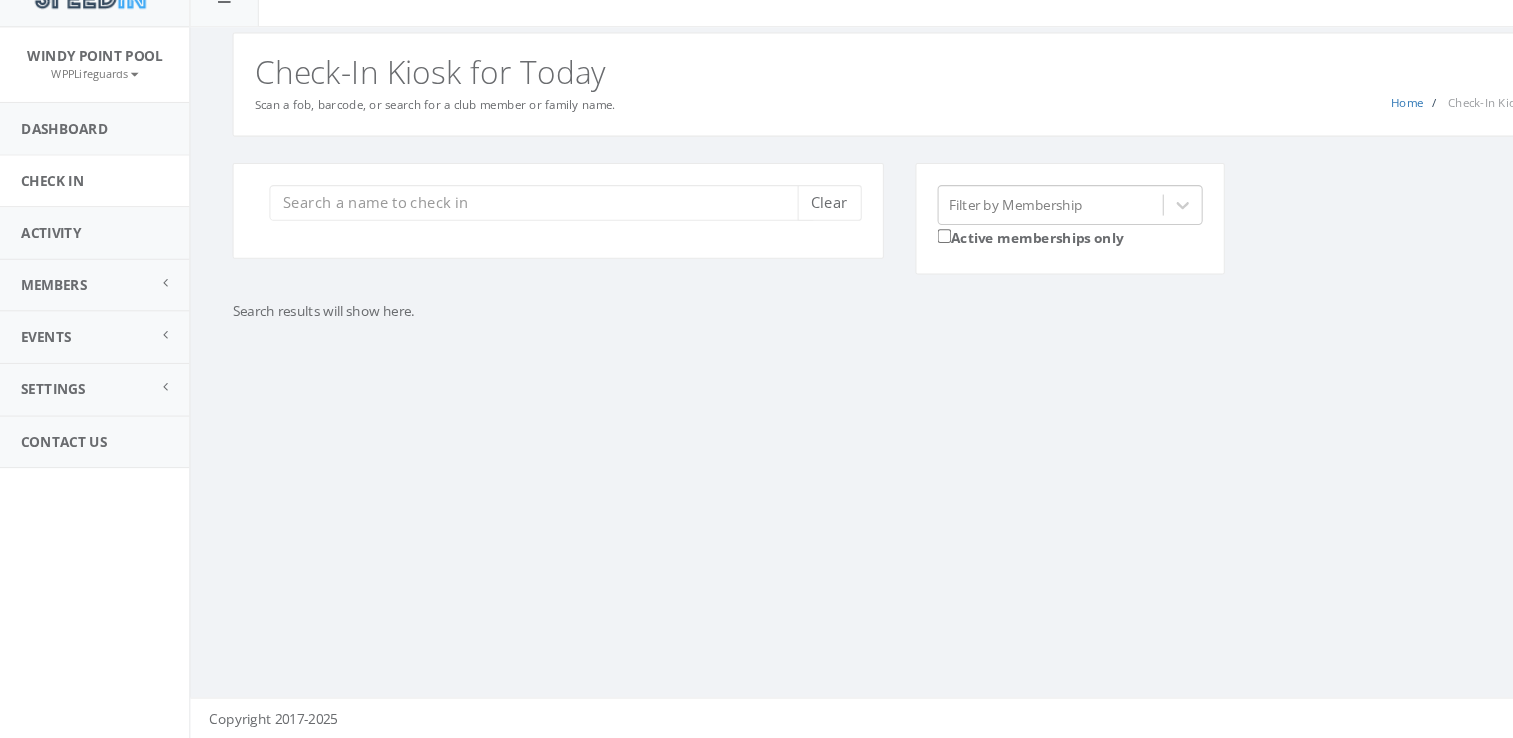 click on "Clear" at bounding box center (530, 236) 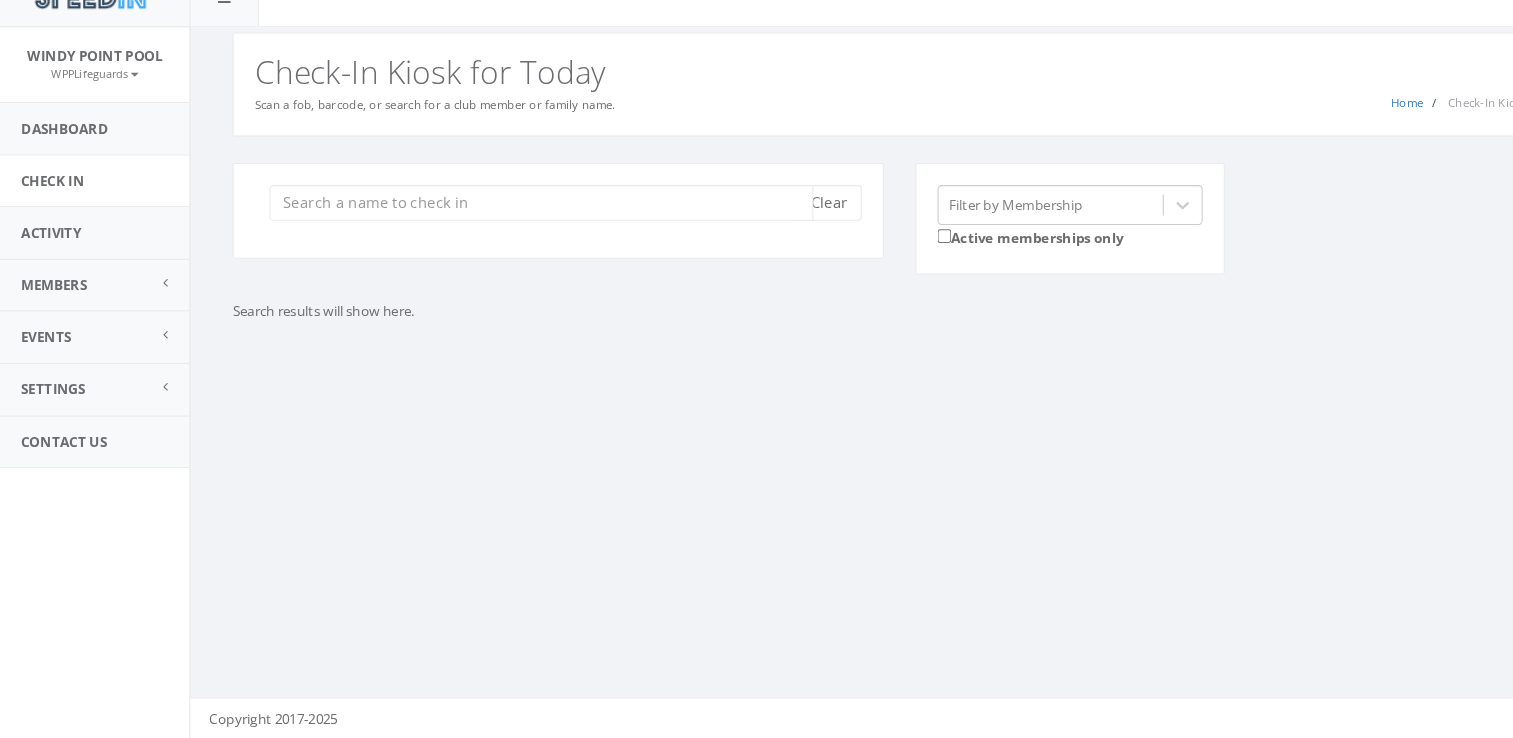 click at bounding box center (514, 229) 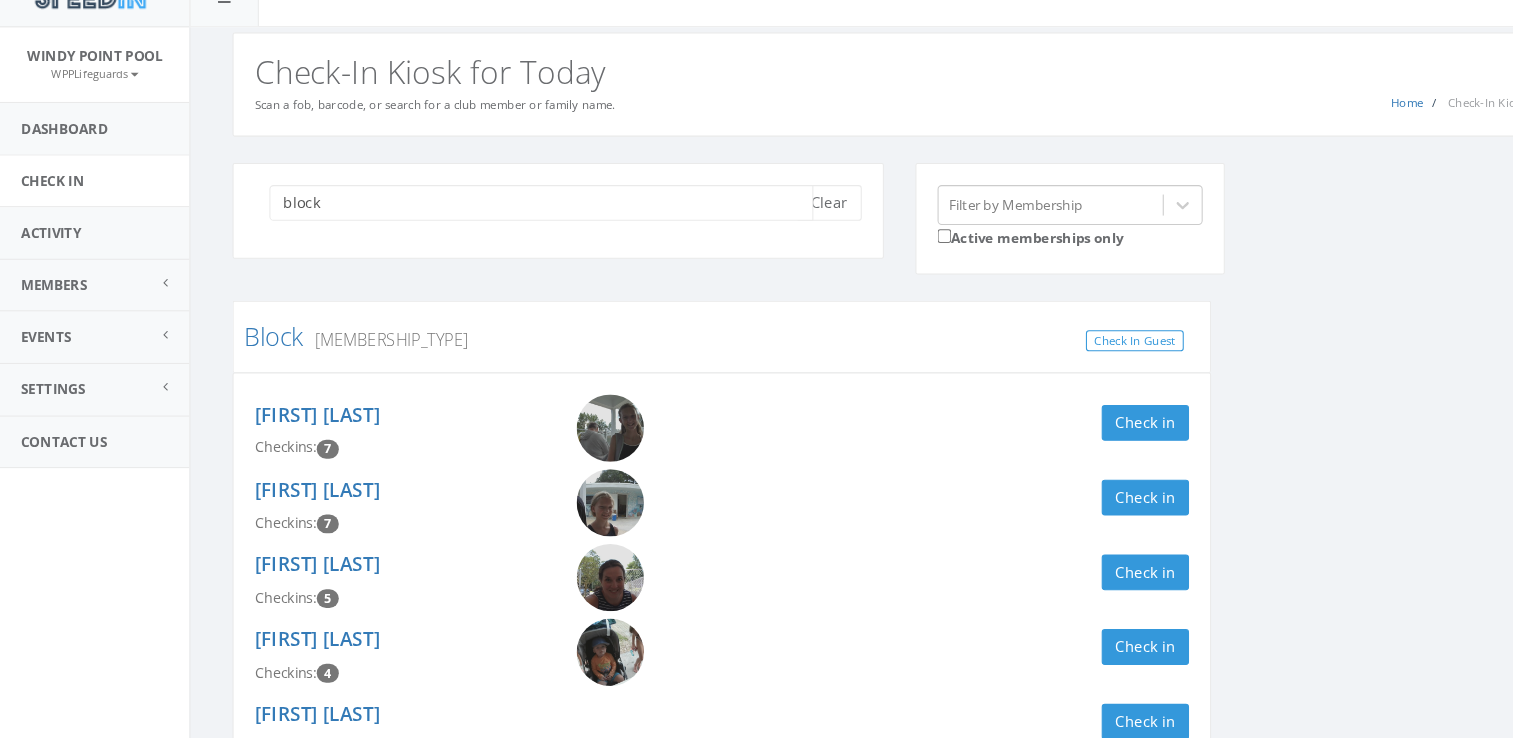 type on "block" 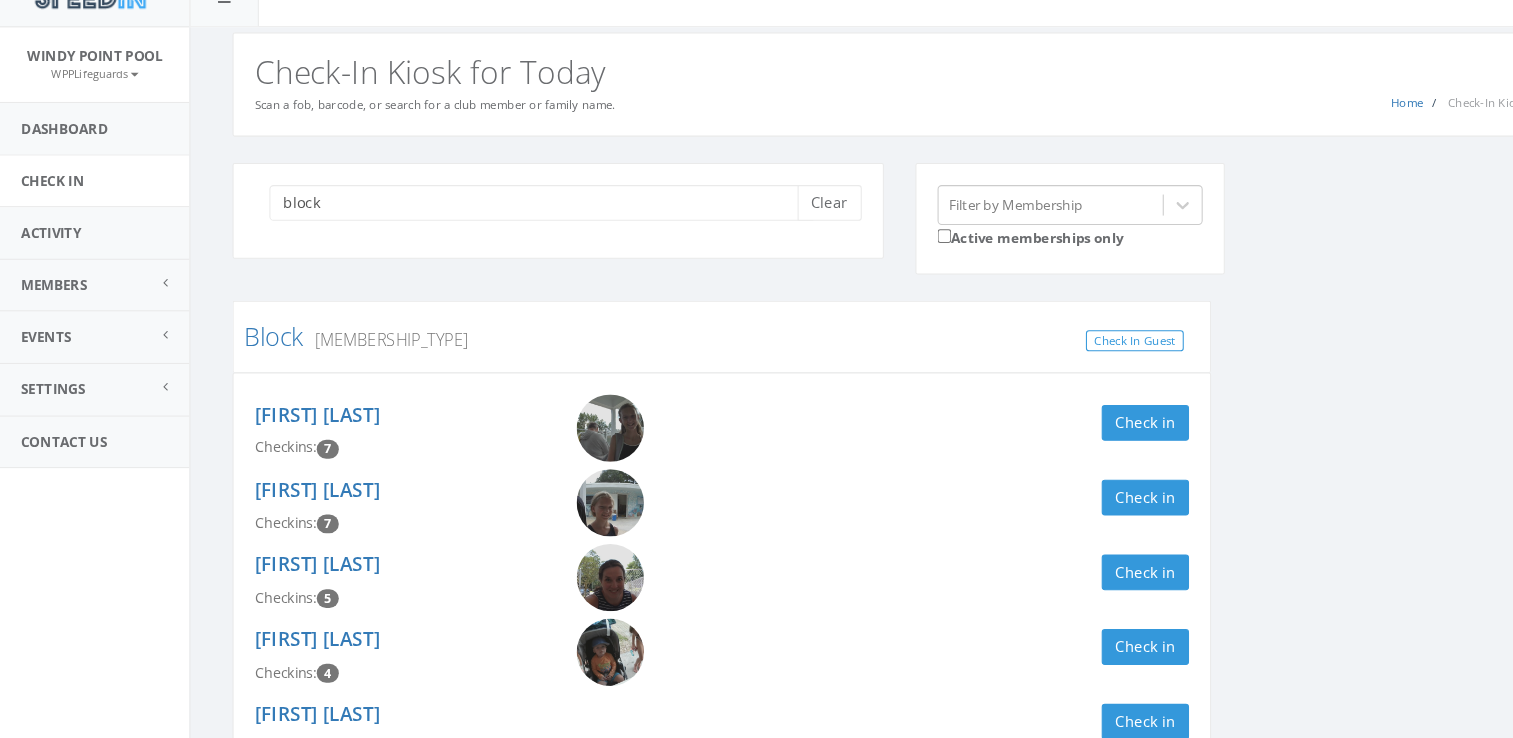 click on "block Clear Filter by Membership  Active memberships only Block Family, 1st Year Check In Guest [NAME] Block Checkins:  7 Check in [NAME] Block Checkins:  7 Check in [NAME] Block Checkins:  5 Check in [NAME] Block Checkins:  4 Check in [NAME] Block Checkins:  2 Check in Block Lifeguard Check In Guest [NAME] ([NAME]) Block Checkins:  9 Check in [NAME] Block Checkins:  8 Check in" at bounding box center [847, 640] 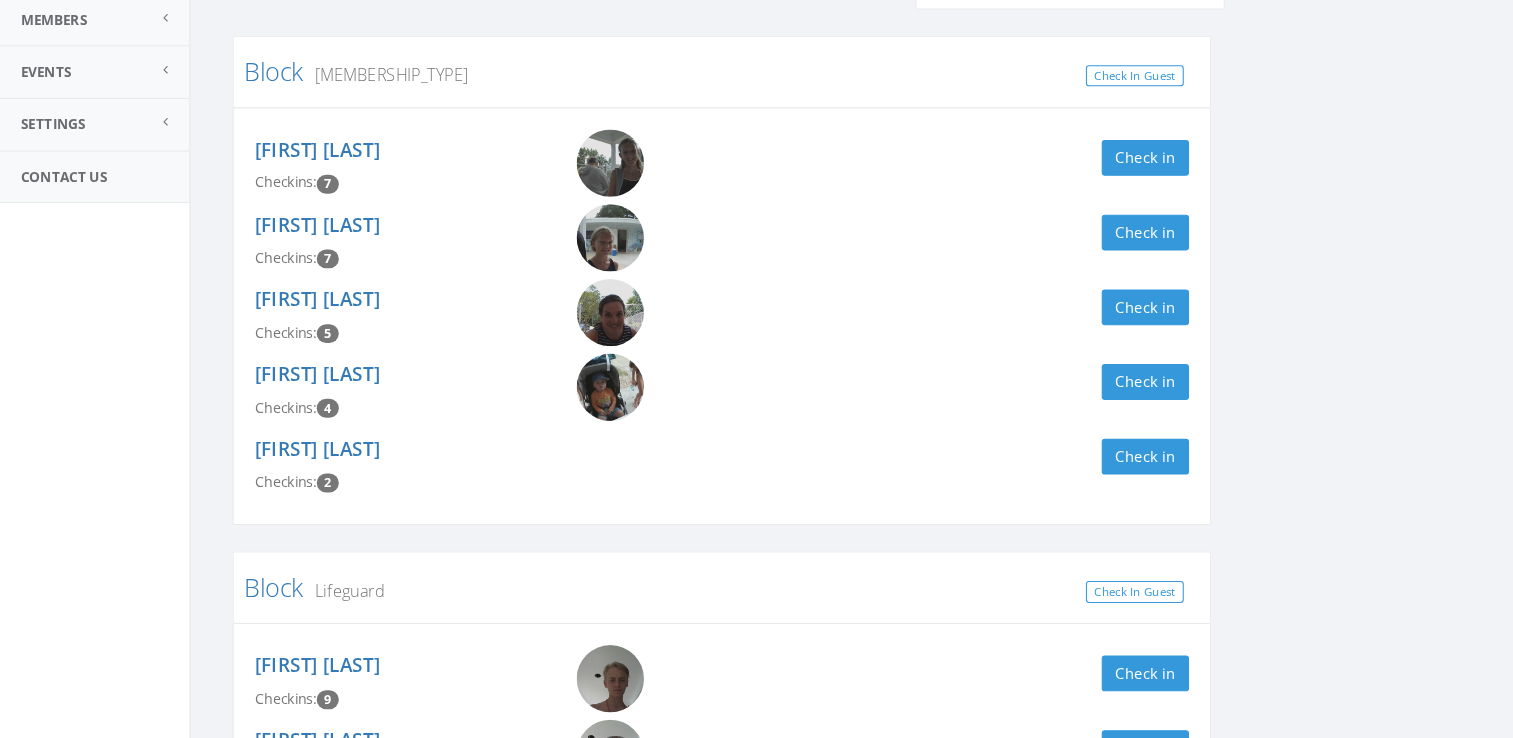 scroll, scrollTop: 414, scrollLeft: 0, axis: vertical 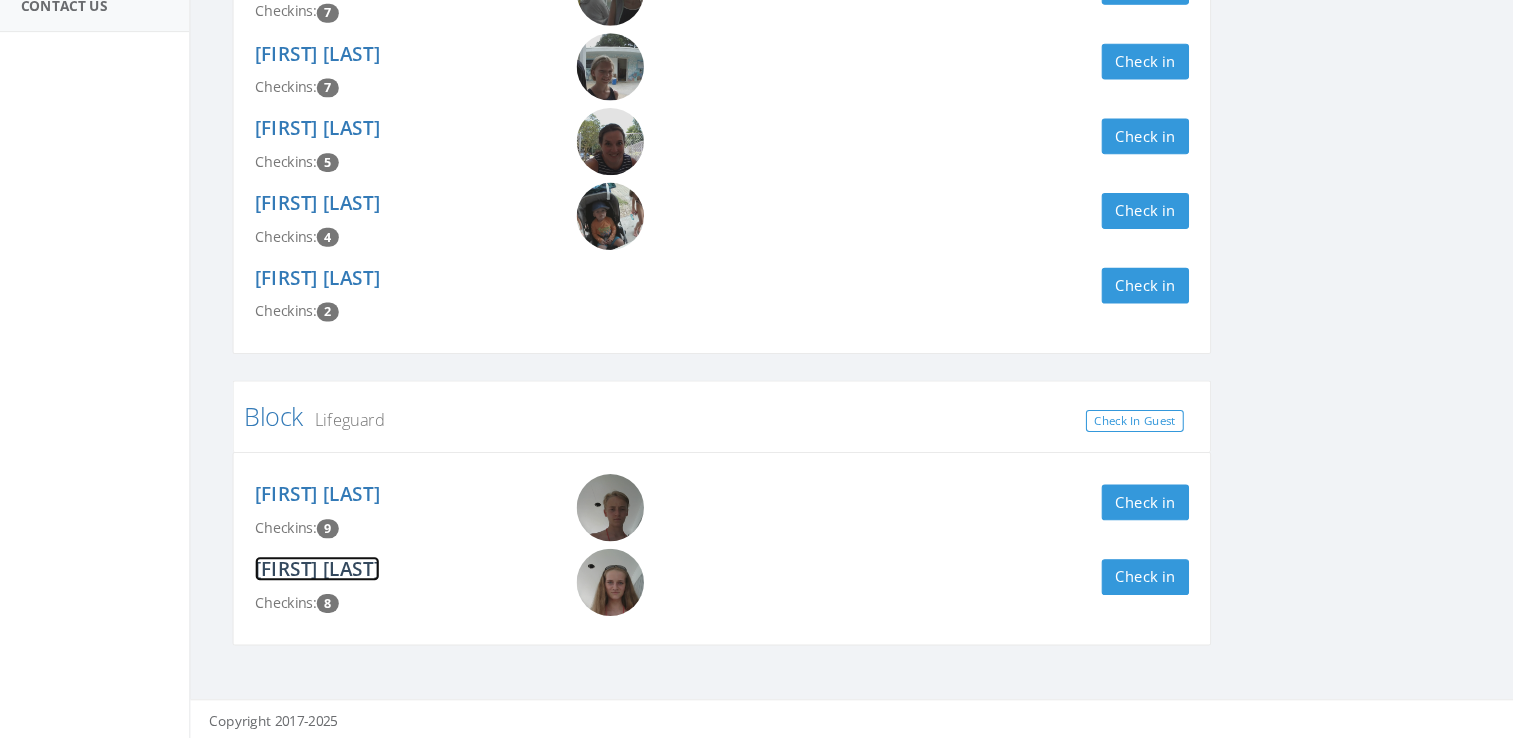 click on "[FIRST] [LAST]" at bounding box center [301, 577] 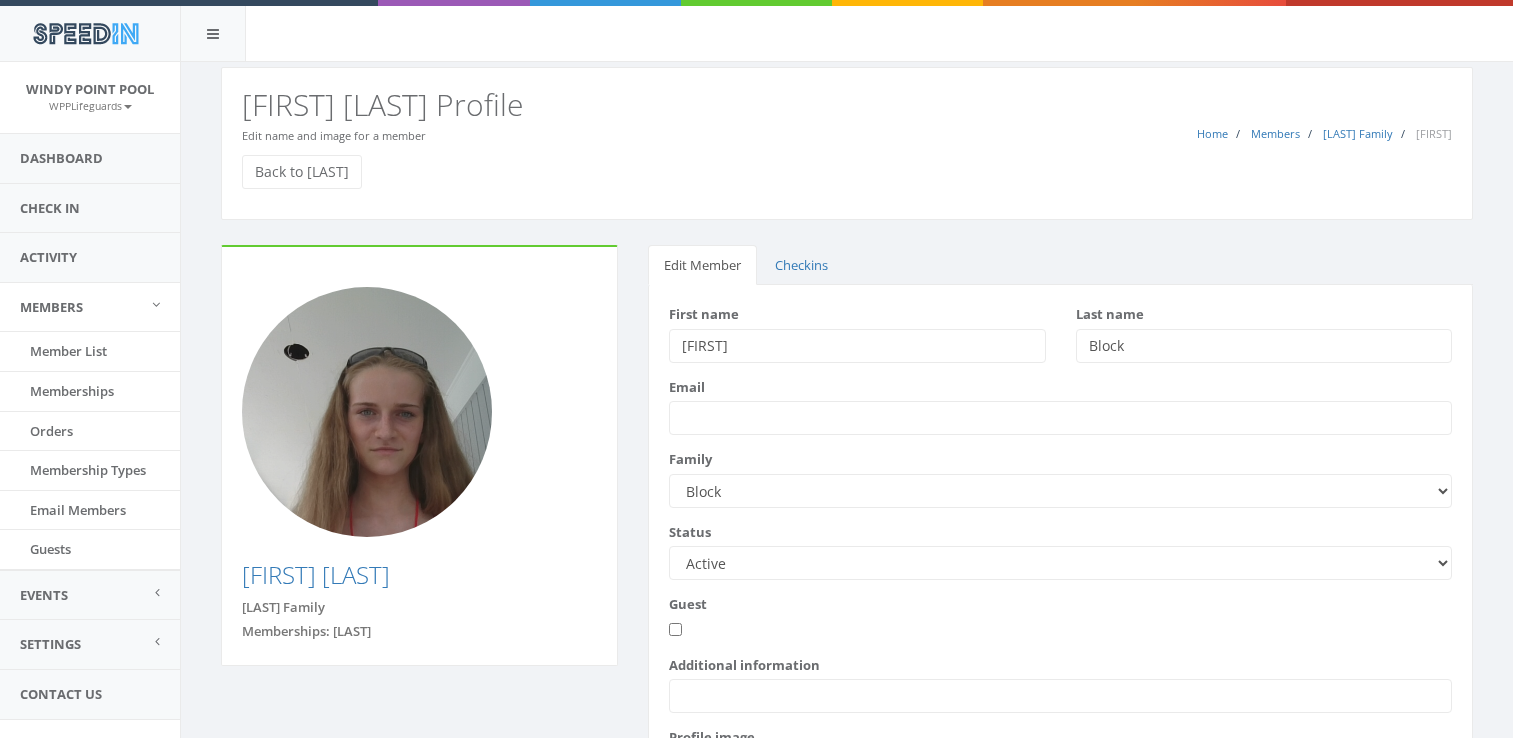 scroll, scrollTop: 0, scrollLeft: 0, axis: both 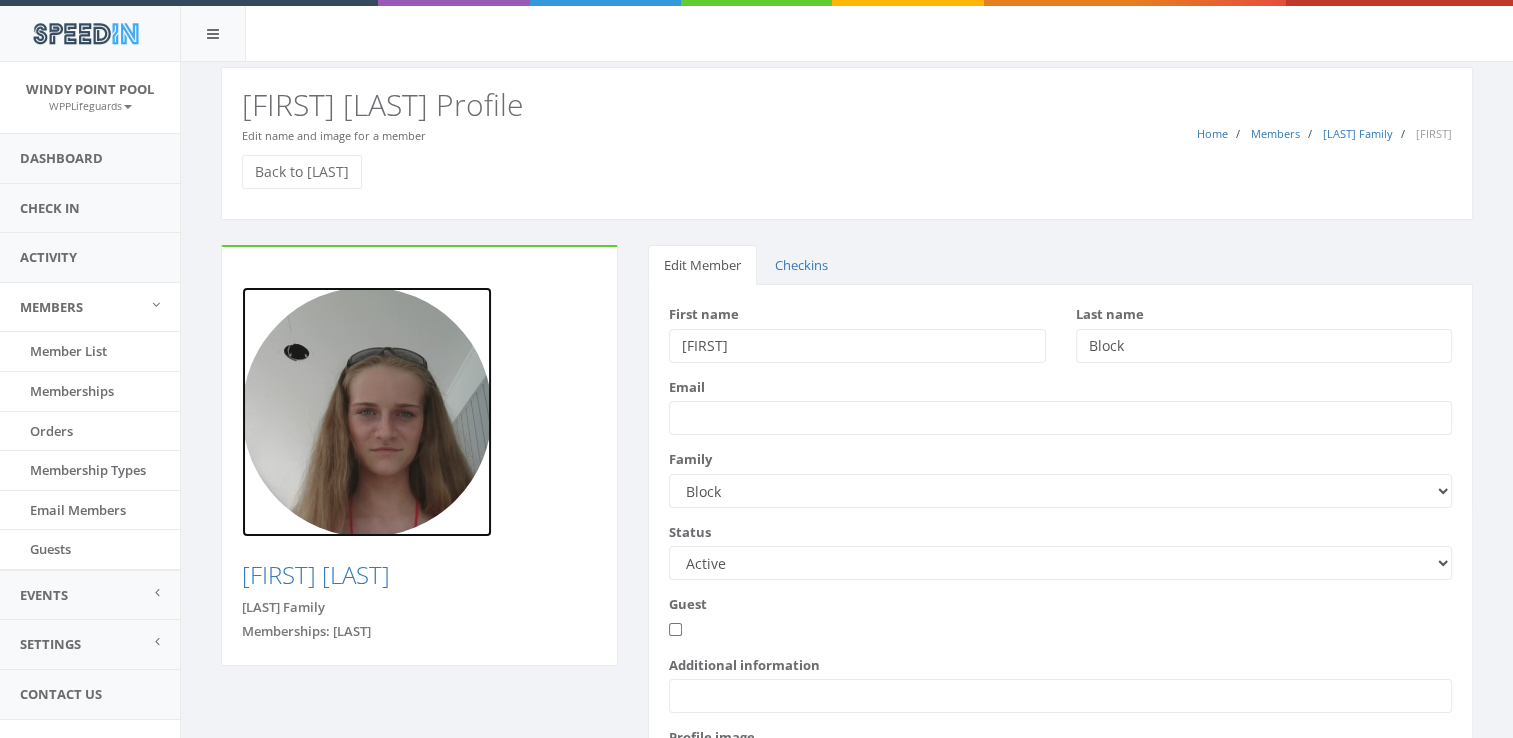 click at bounding box center [367, 412] 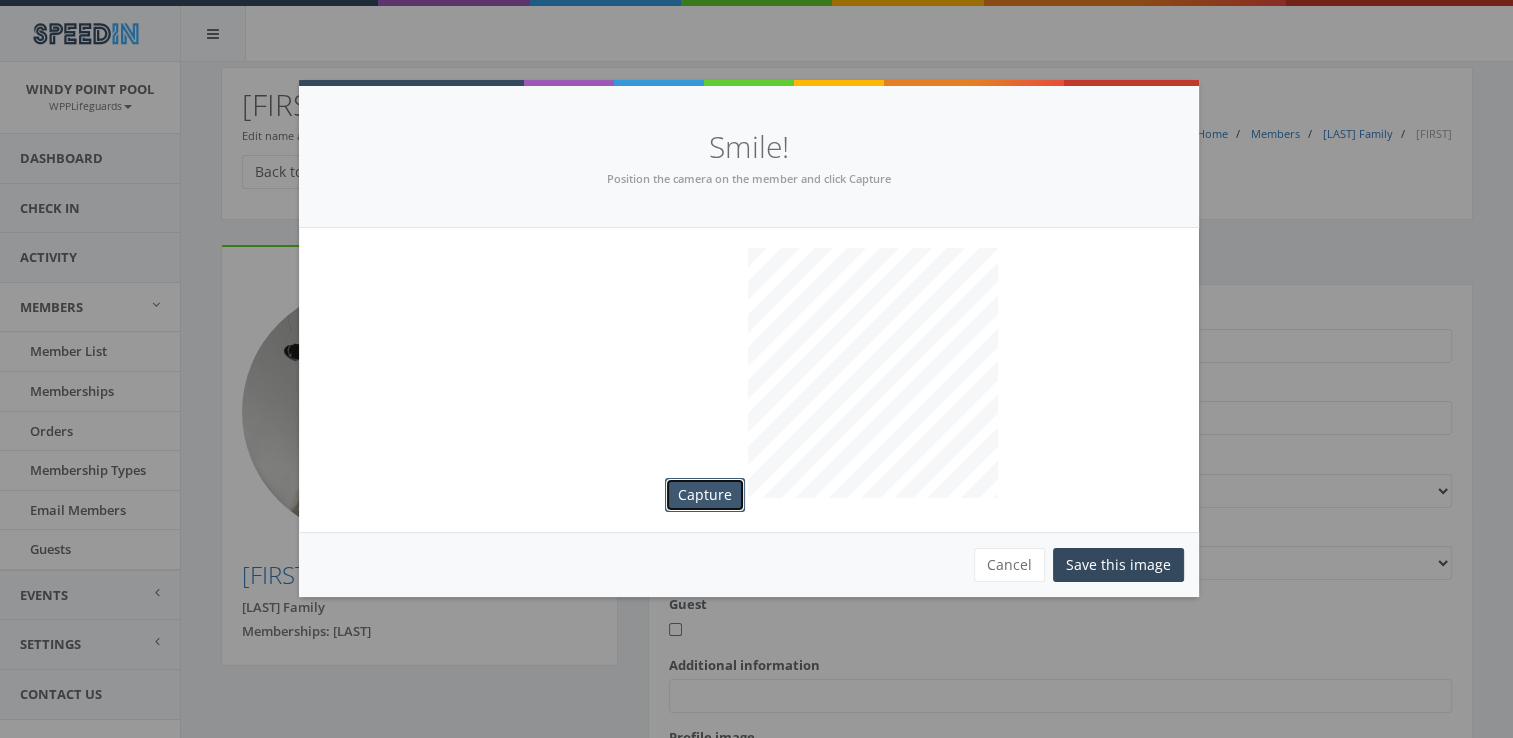 click on "Capture" at bounding box center (705, 495) 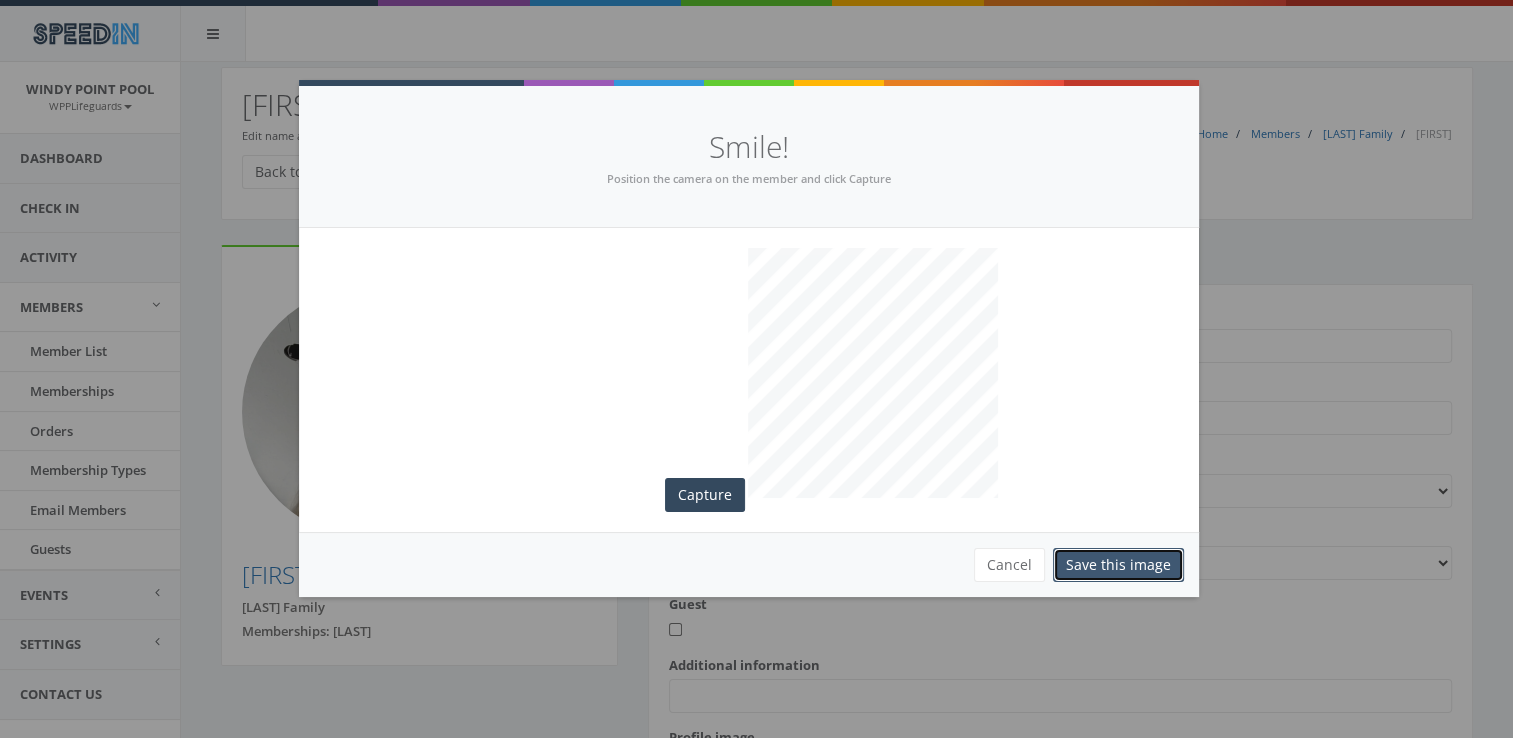 click on "Save this image" at bounding box center [1118, 565] 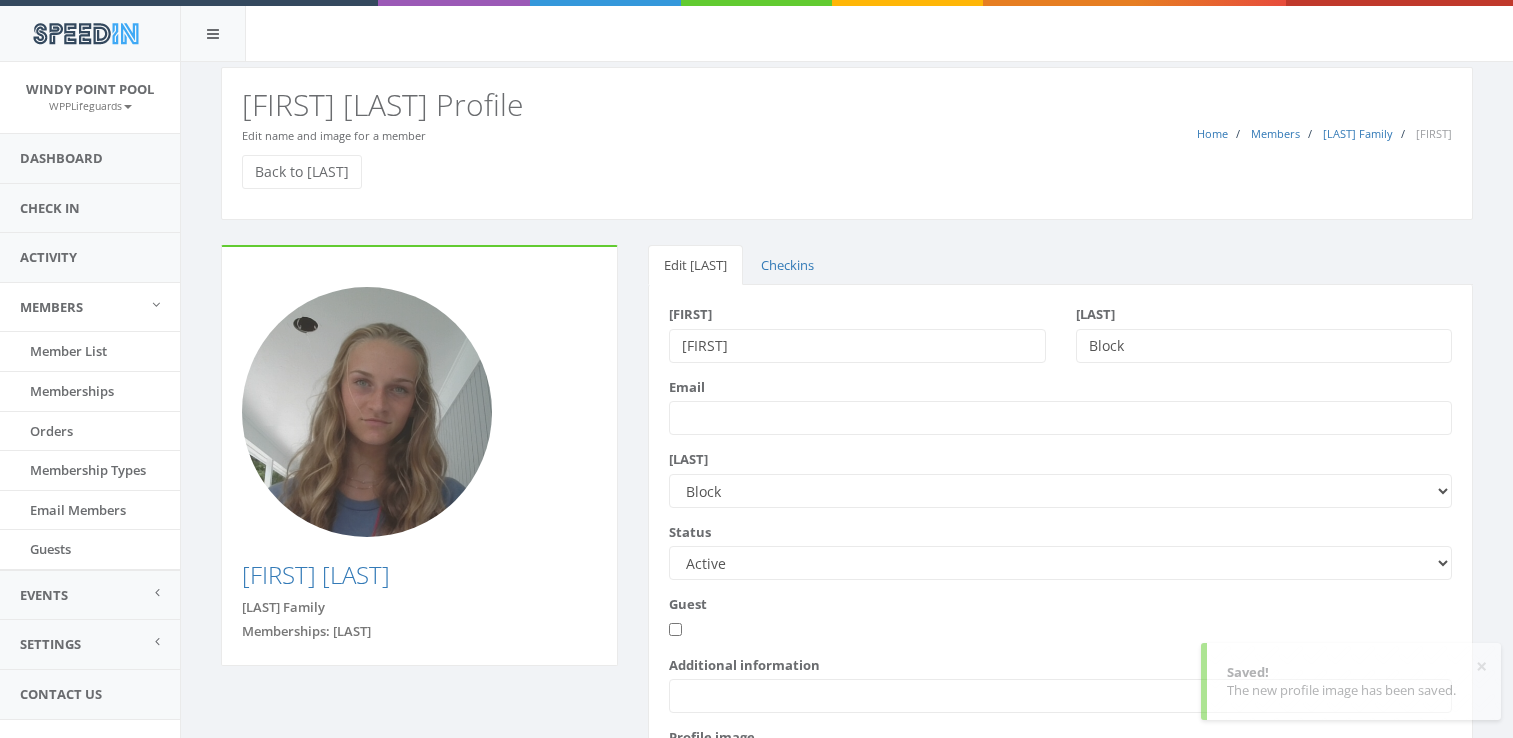 scroll, scrollTop: 0, scrollLeft: 0, axis: both 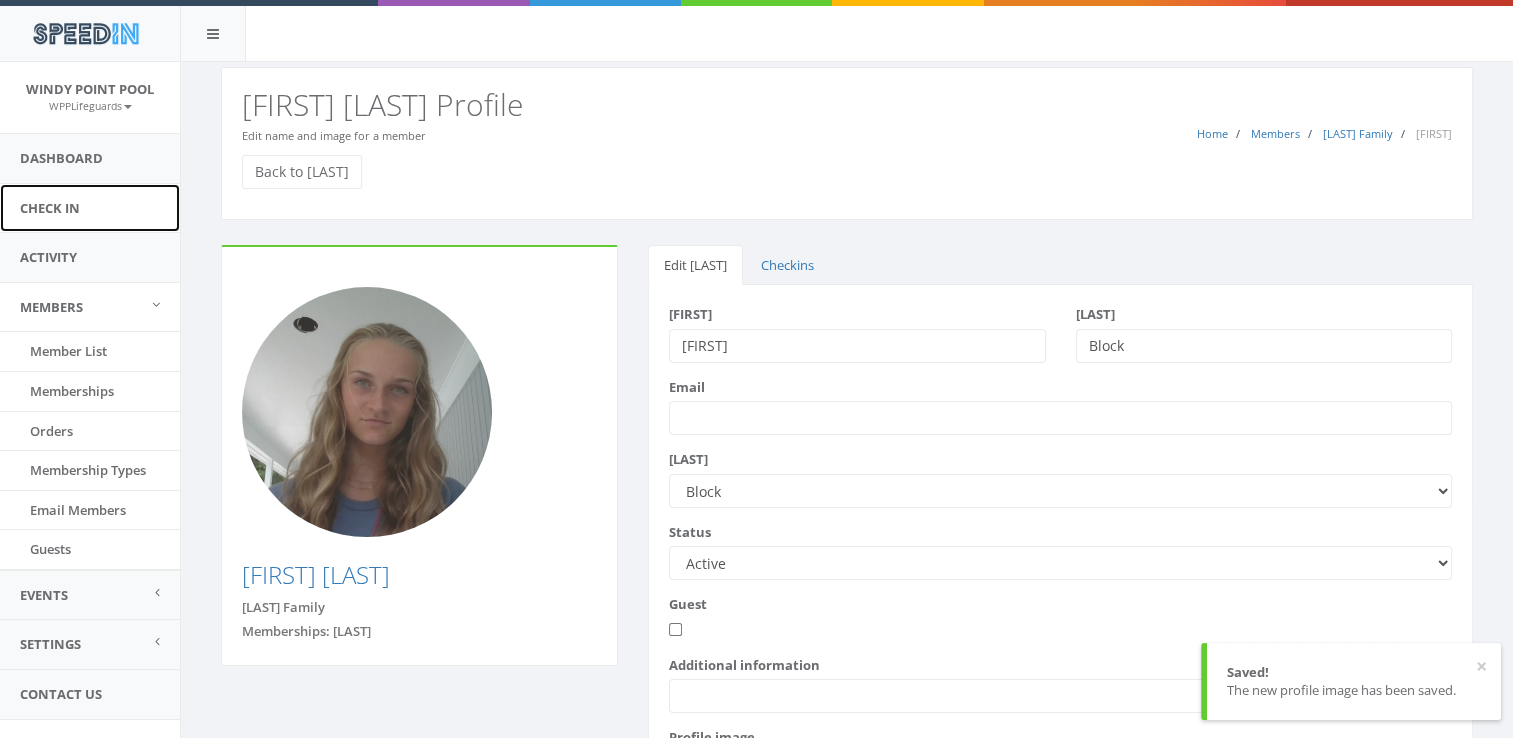 click on "Check In" at bounding box center [90, 208] 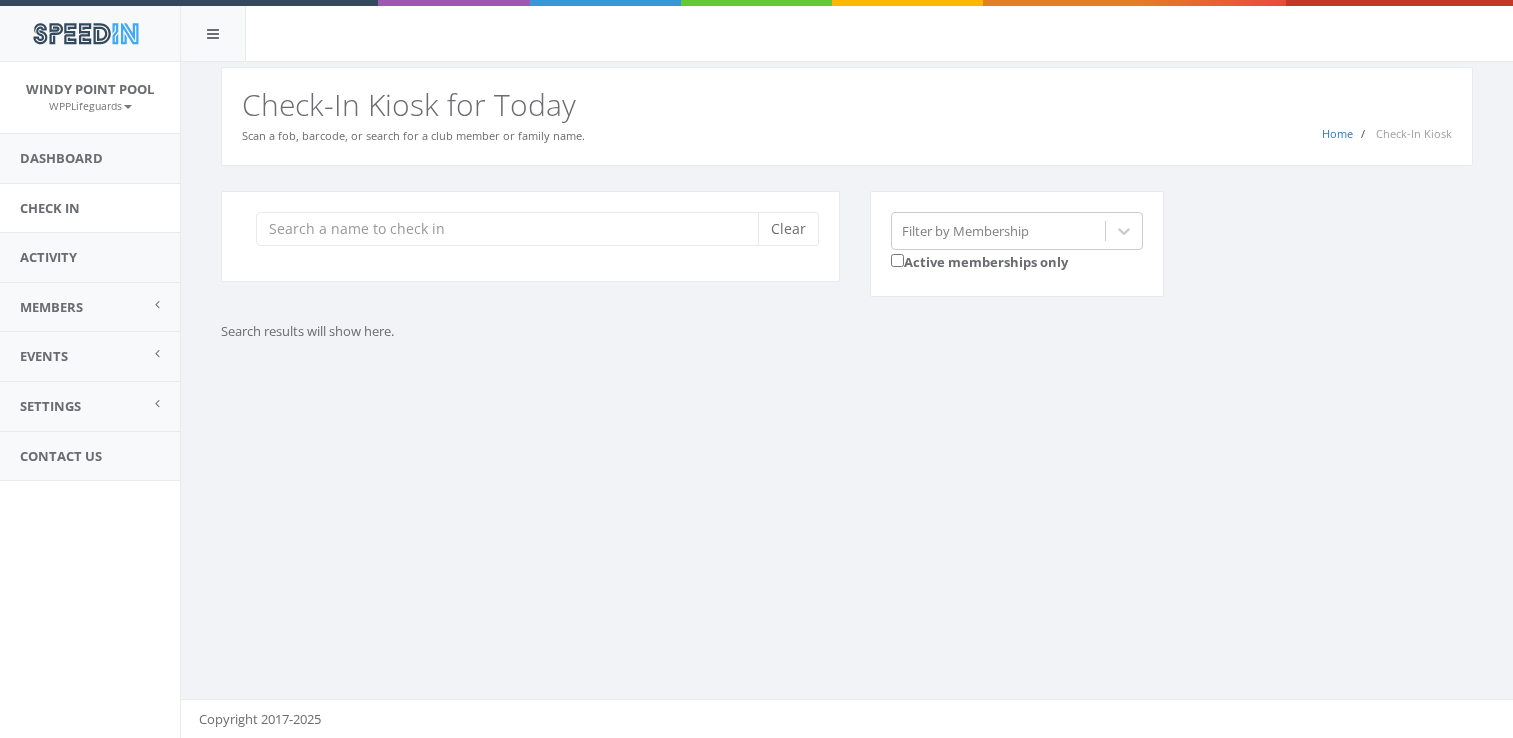 scroll, scrollTop: 0, scrollLeft: 0, axis: both 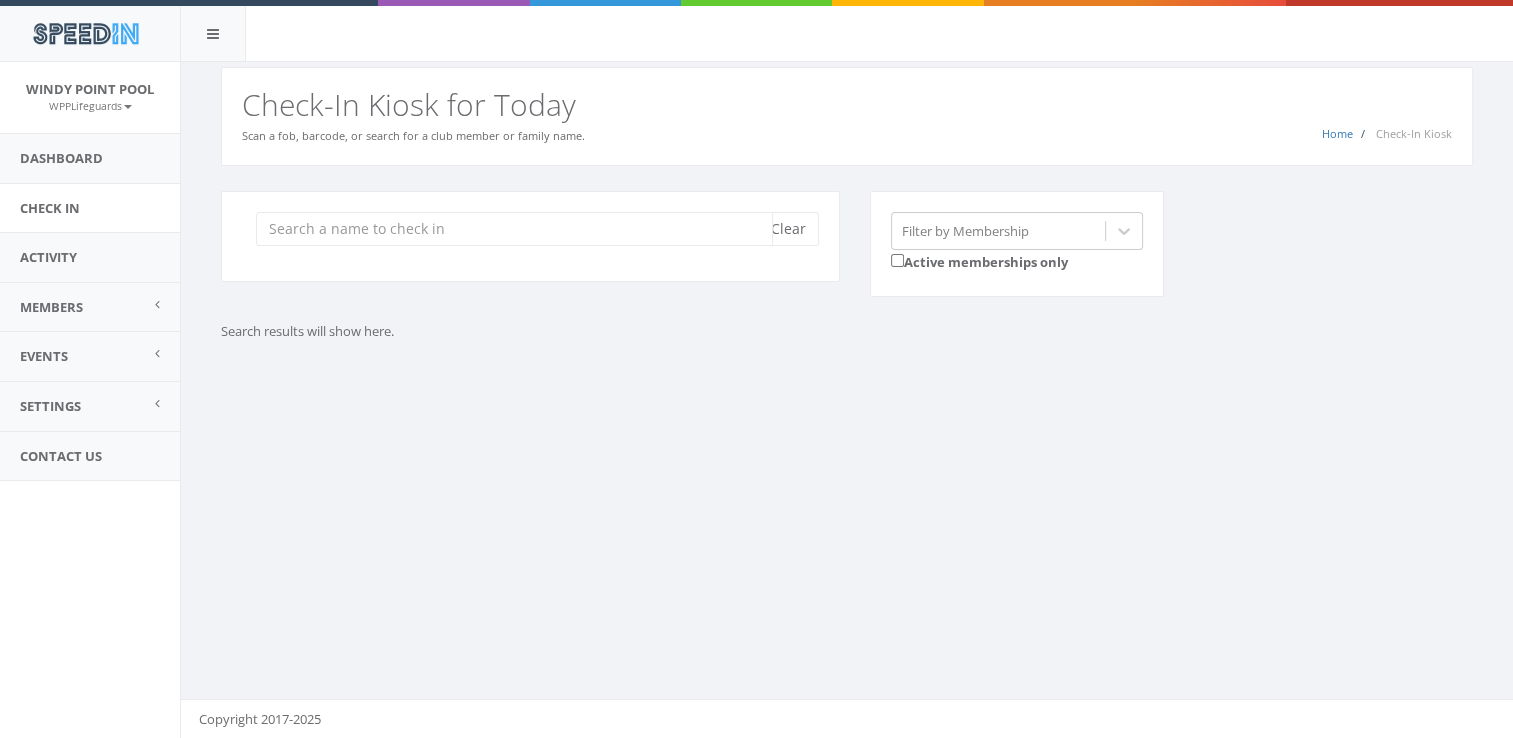click at bounding box center [514, 229] 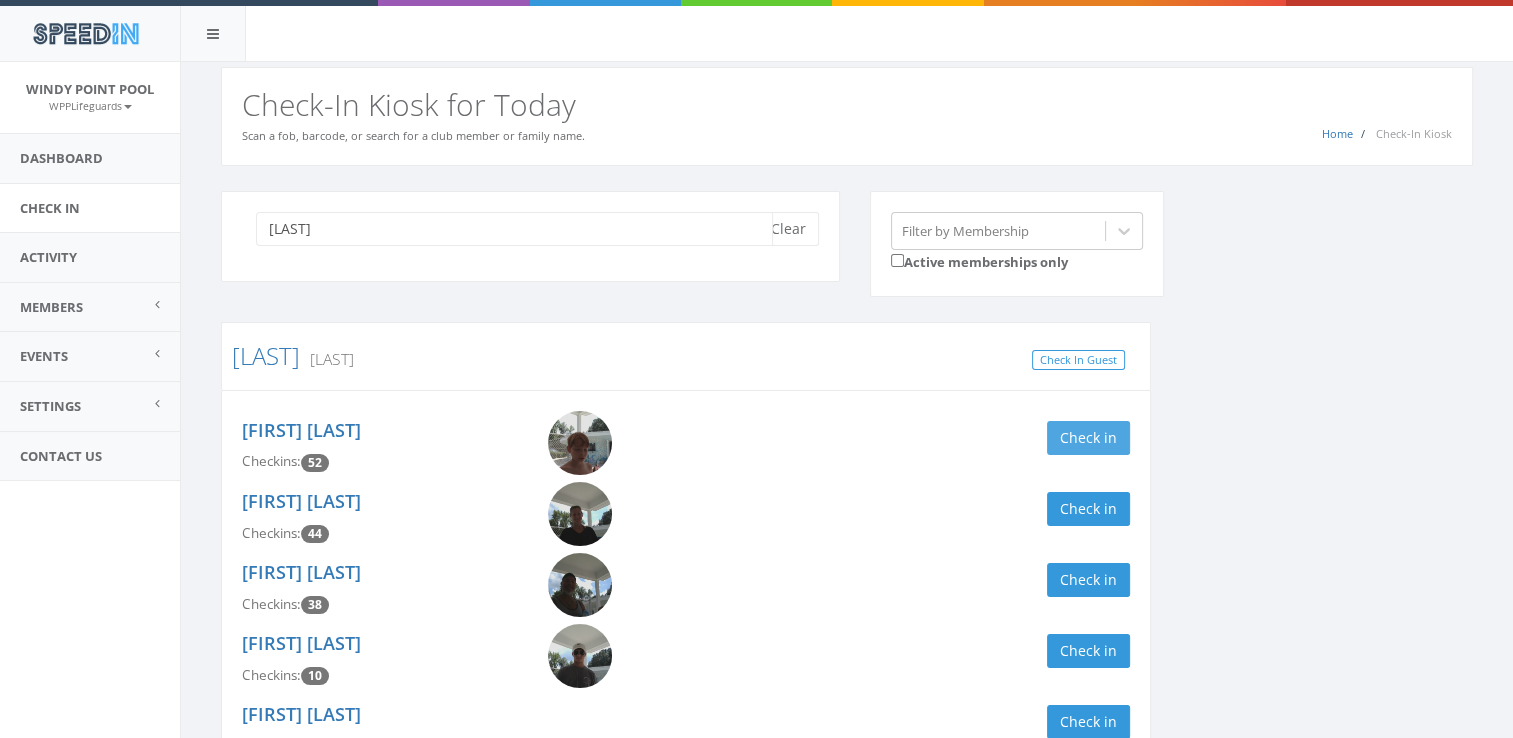 type on "vega" 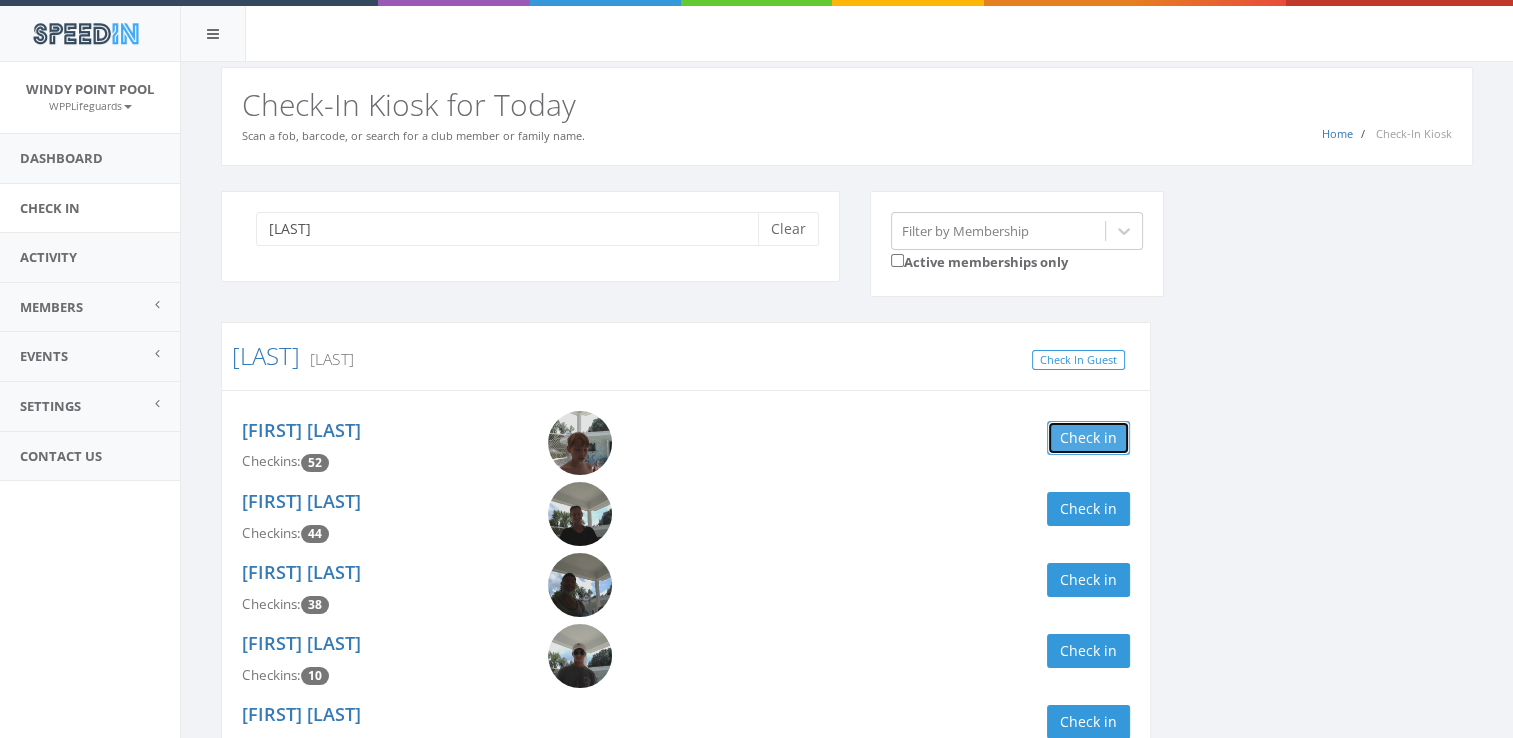 click on "Check in" at bounding box center [1088, 438] 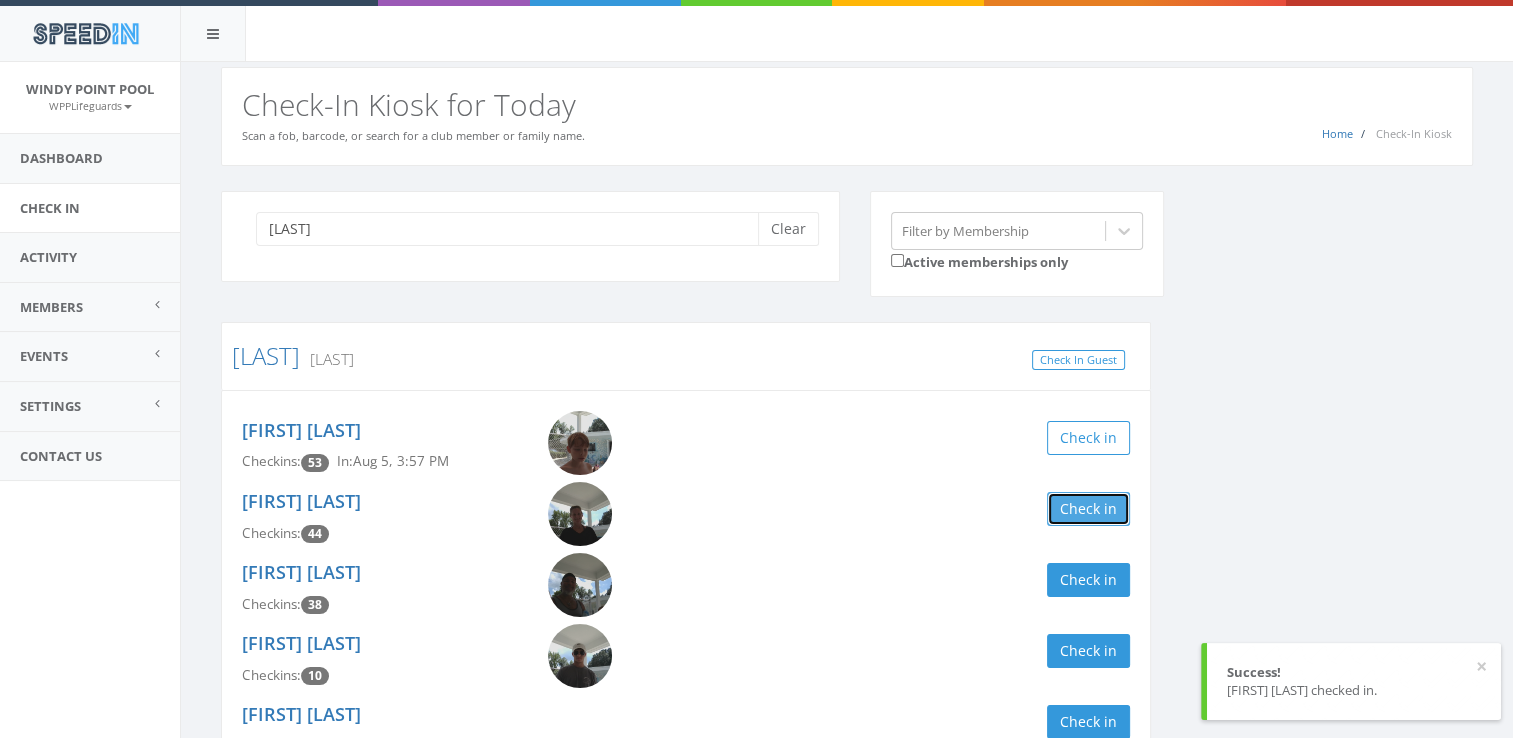 click on "Check in" at bounding box center [1088, 509] 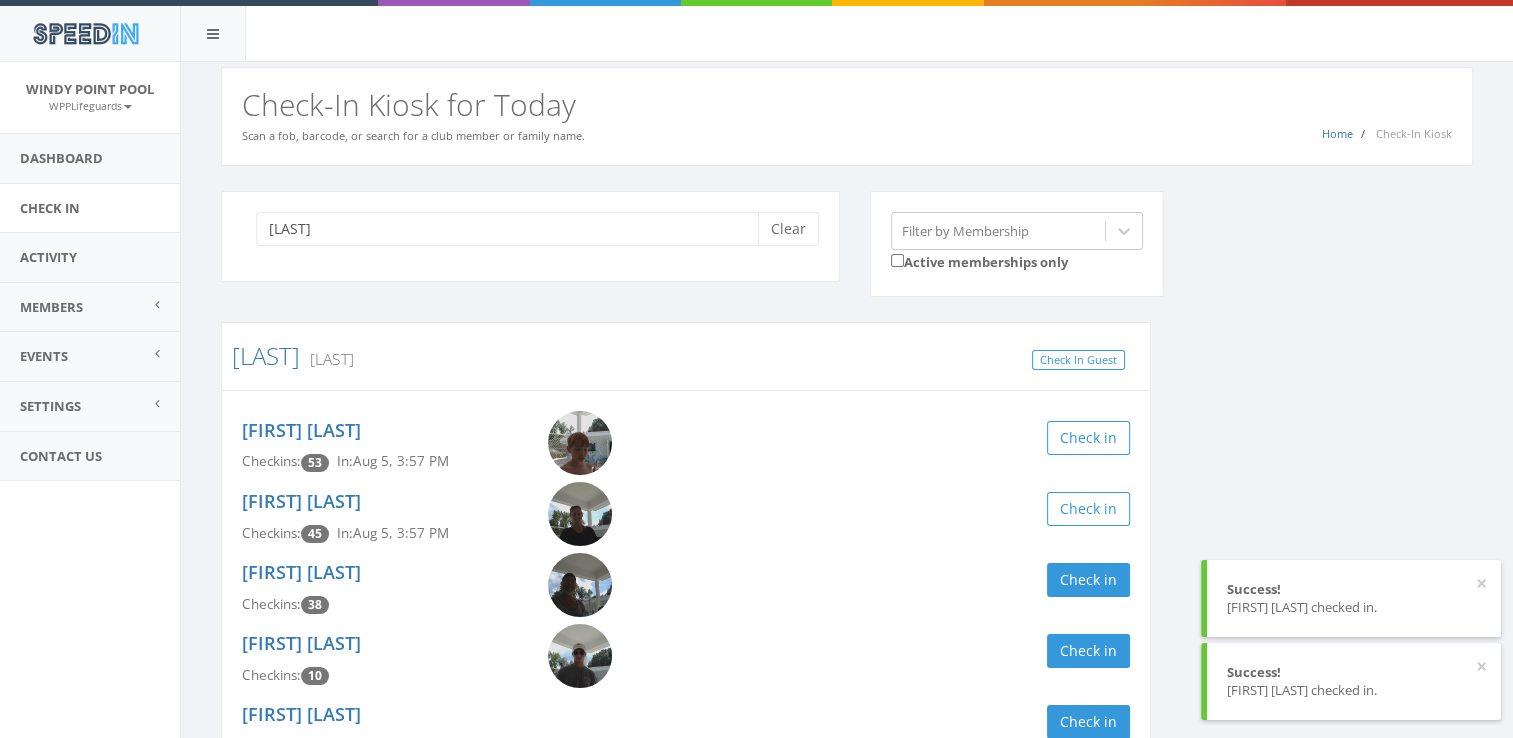 click on "vega Clear Filter by Membership  Active memberships only Vega Family Check In Guest Austin Vega Checkins:  53 In:  Aug 5, 3:57 PM Check in Leslie Vega Checkins:  45 In:  Aug 5, 3:57 PM Check in Jose Vega Checkins:  38 Check in Aiden Vega Checkins:  10 Check in Jalen Vega Checkins:  9 Check in Alana Vega Checkins:  6 Check in" at bounding box center [847, 537] 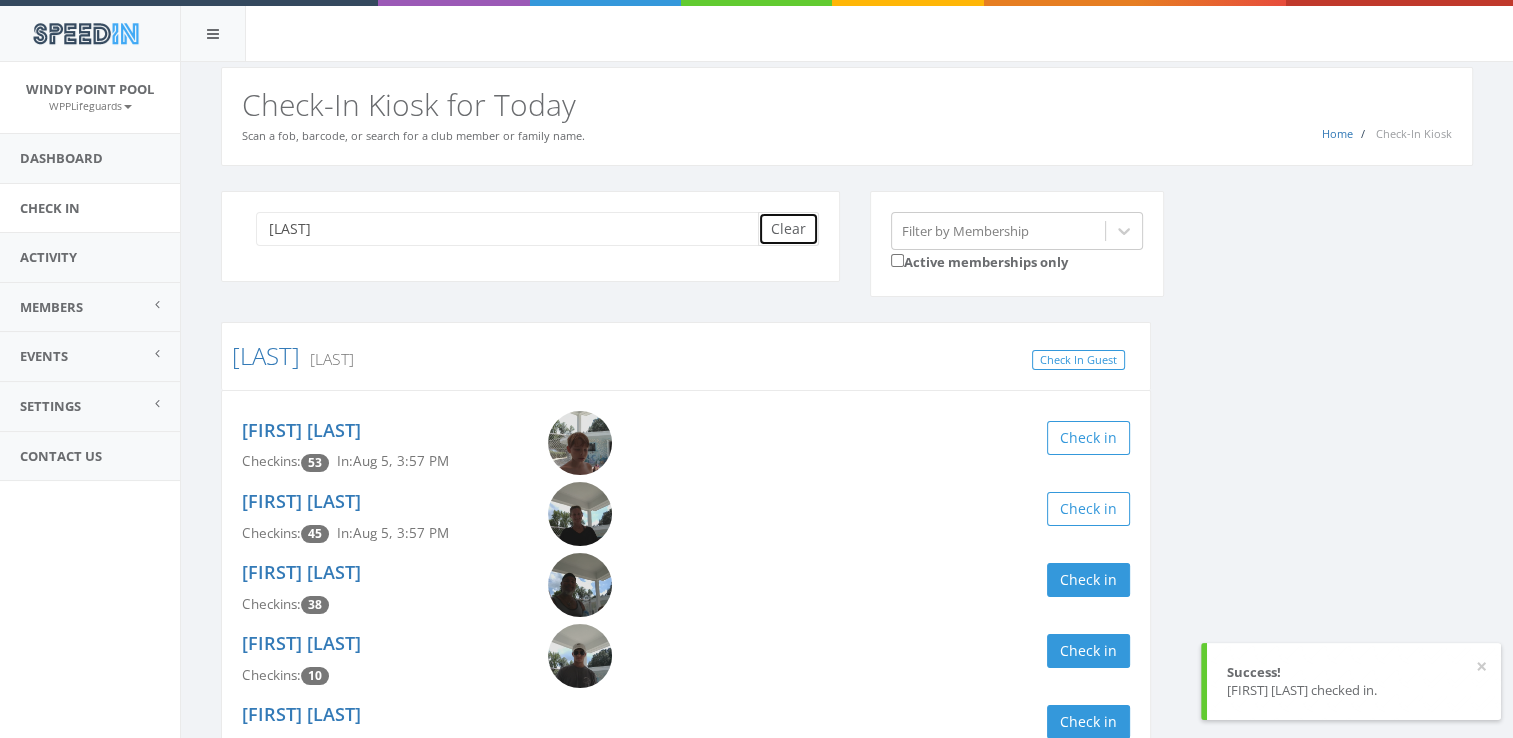 click on "Clear" at bounding box center [788, 229] 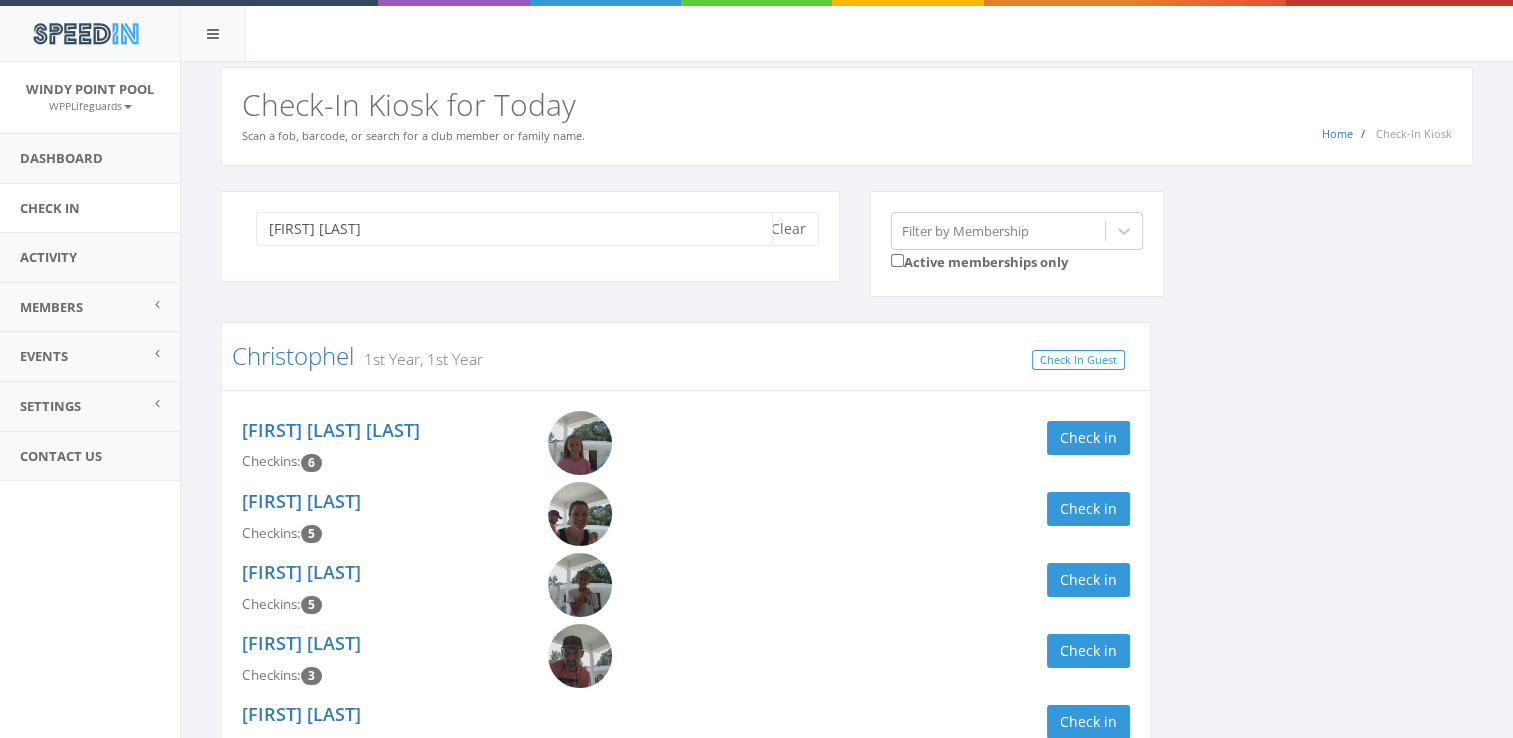 type on "christophel" 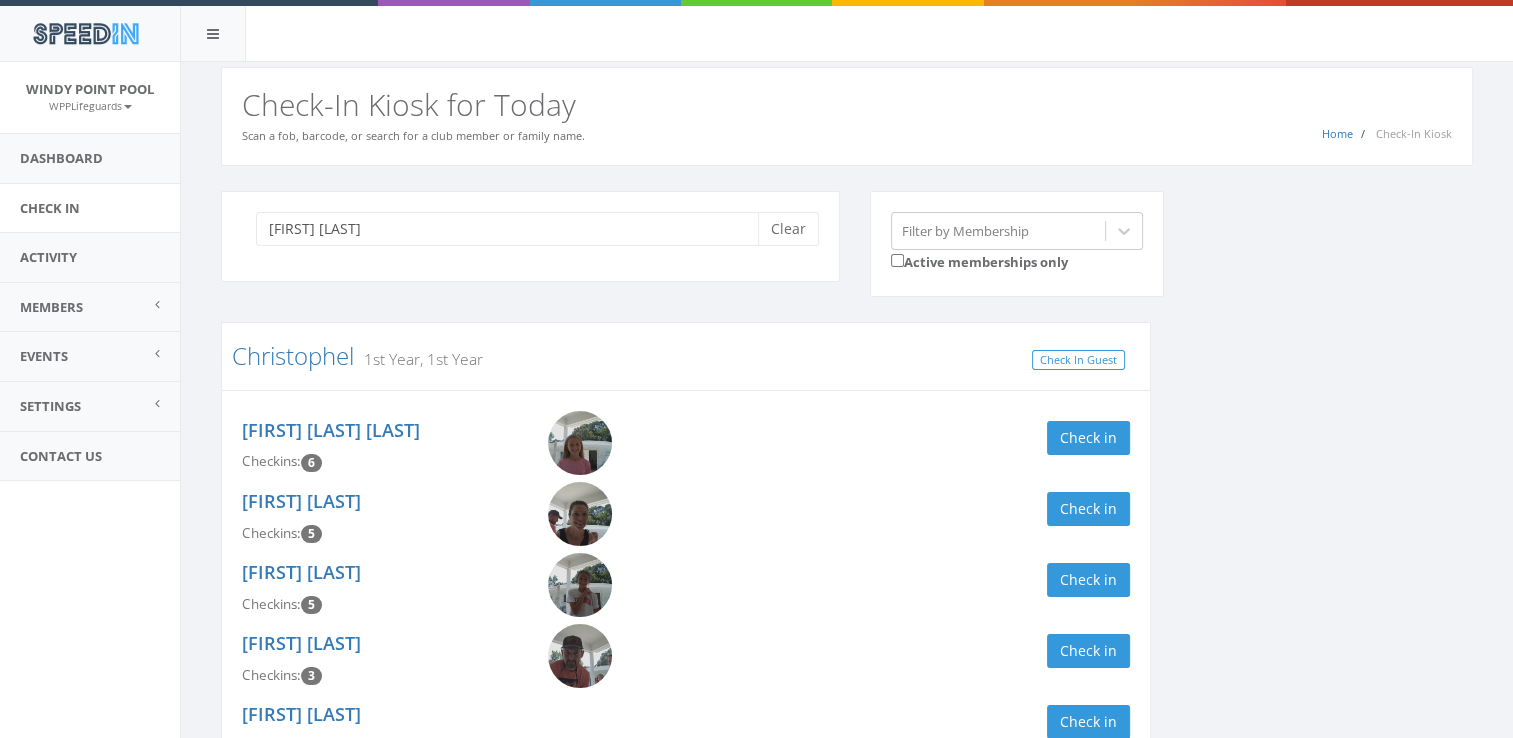 click on "christophel Clear Filter by Membership  Active memberships only Christophel 1st Year, 1st Year Check In Guest Sara Kate Christophel Checkins:  6 Check in Becca Christophel Checkins:  5 Check in Molly Christophel Checkins:  5 Check in Jared Christophel Checkins:  3 Check in Ava Christophel Checkins:  2 Check in Samuel Christophel Checkins:  1 Check in" at bounding box center [847, 537] 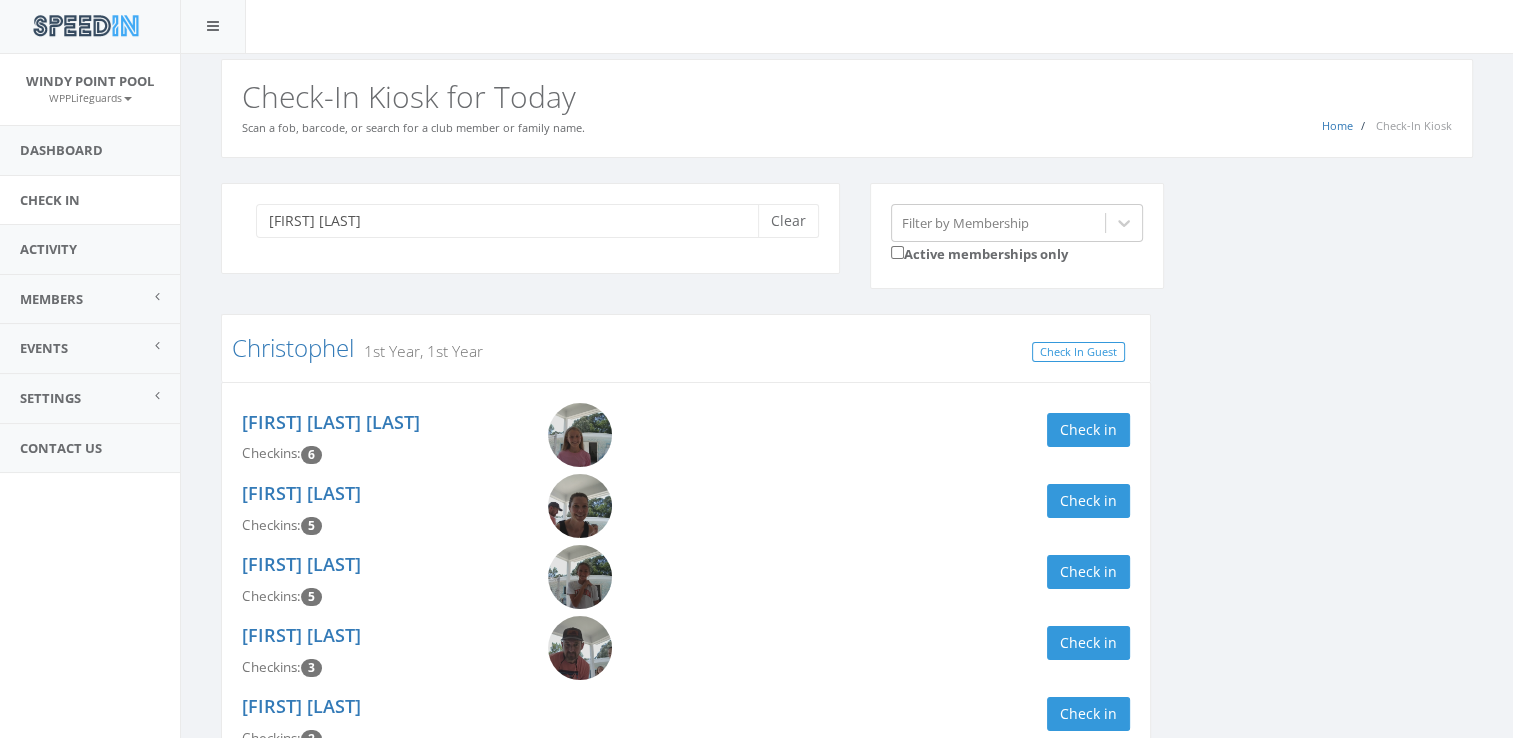 scroll, scrollTop: 0, scrollLeft: 0, axis: both 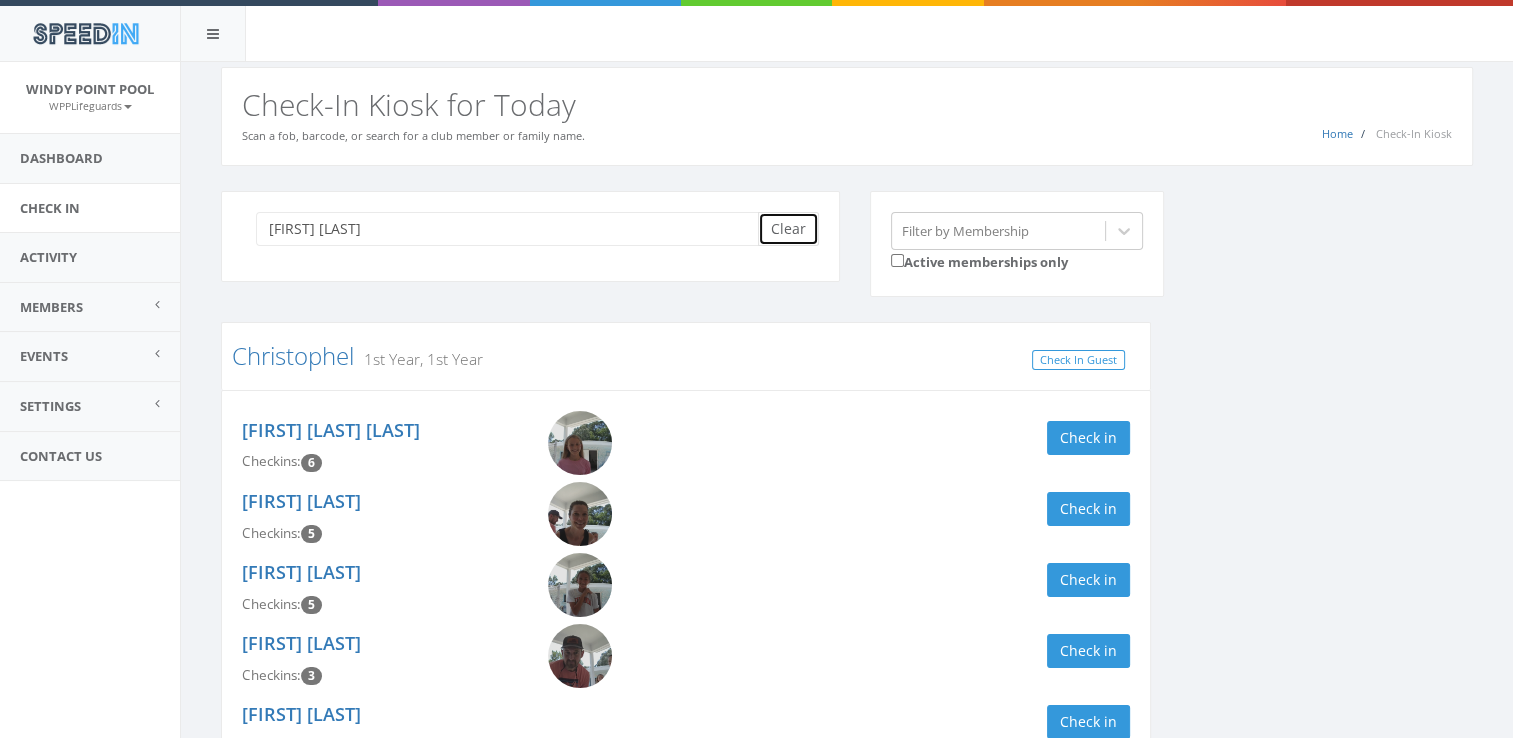 click on "Clear" at bounding box center [788, 229] 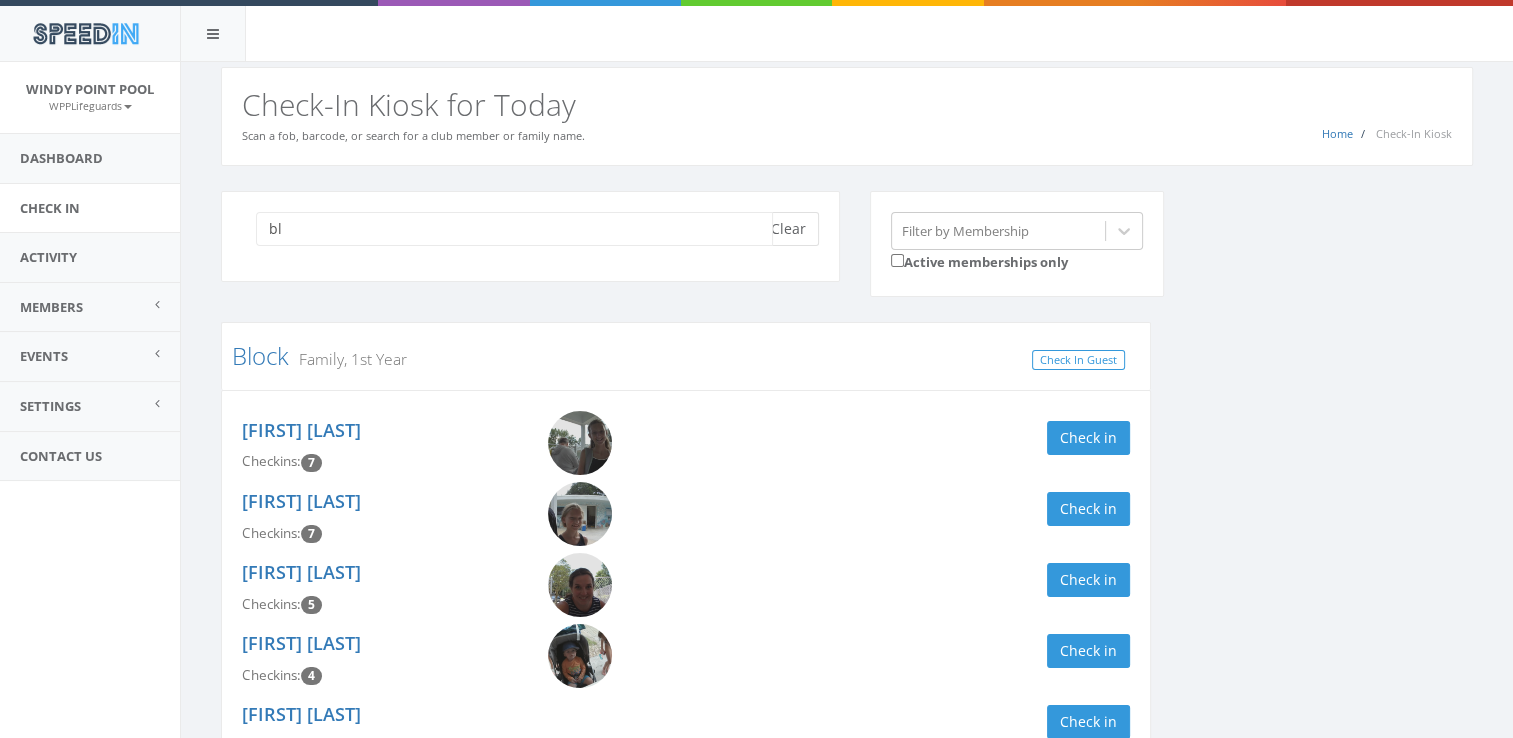 type on "b" 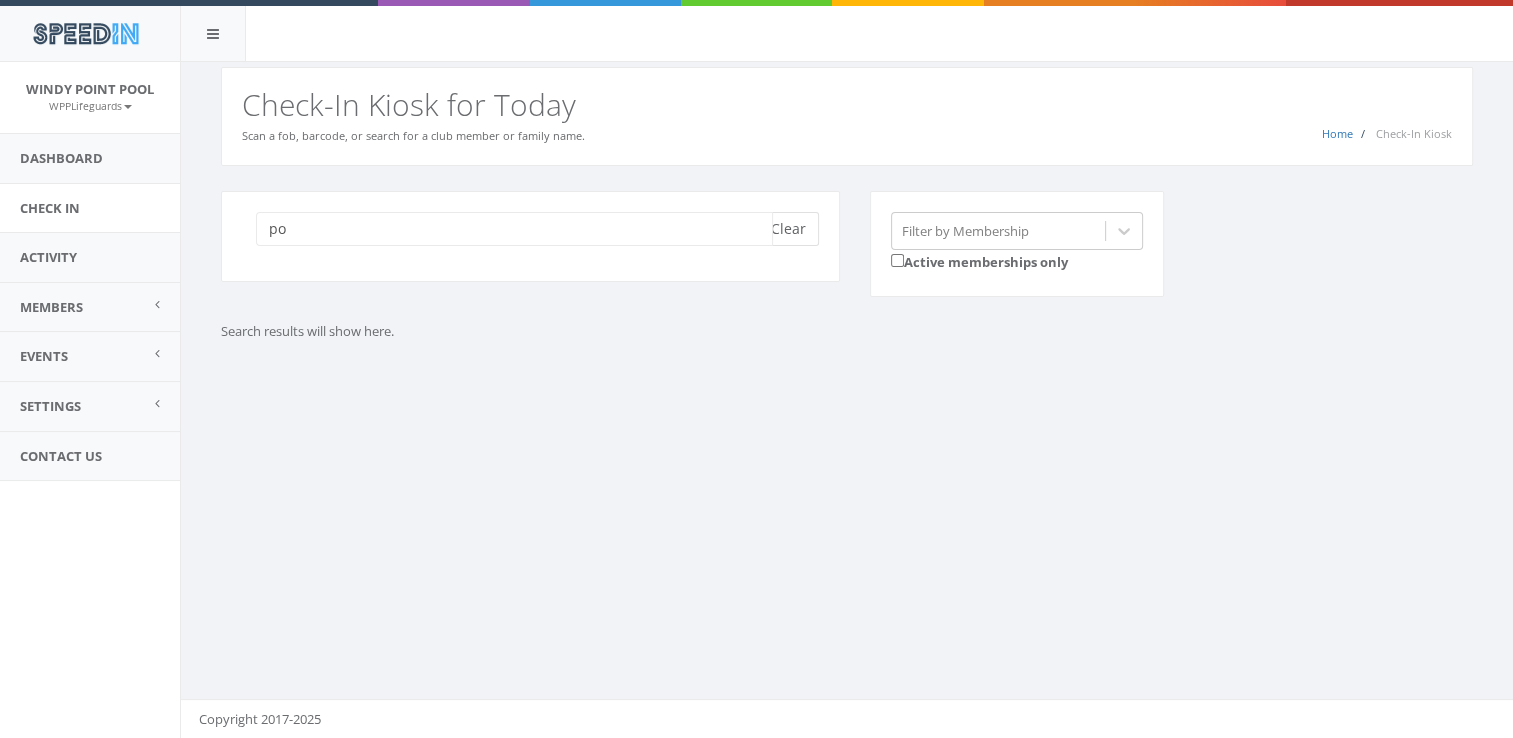 type on "p" 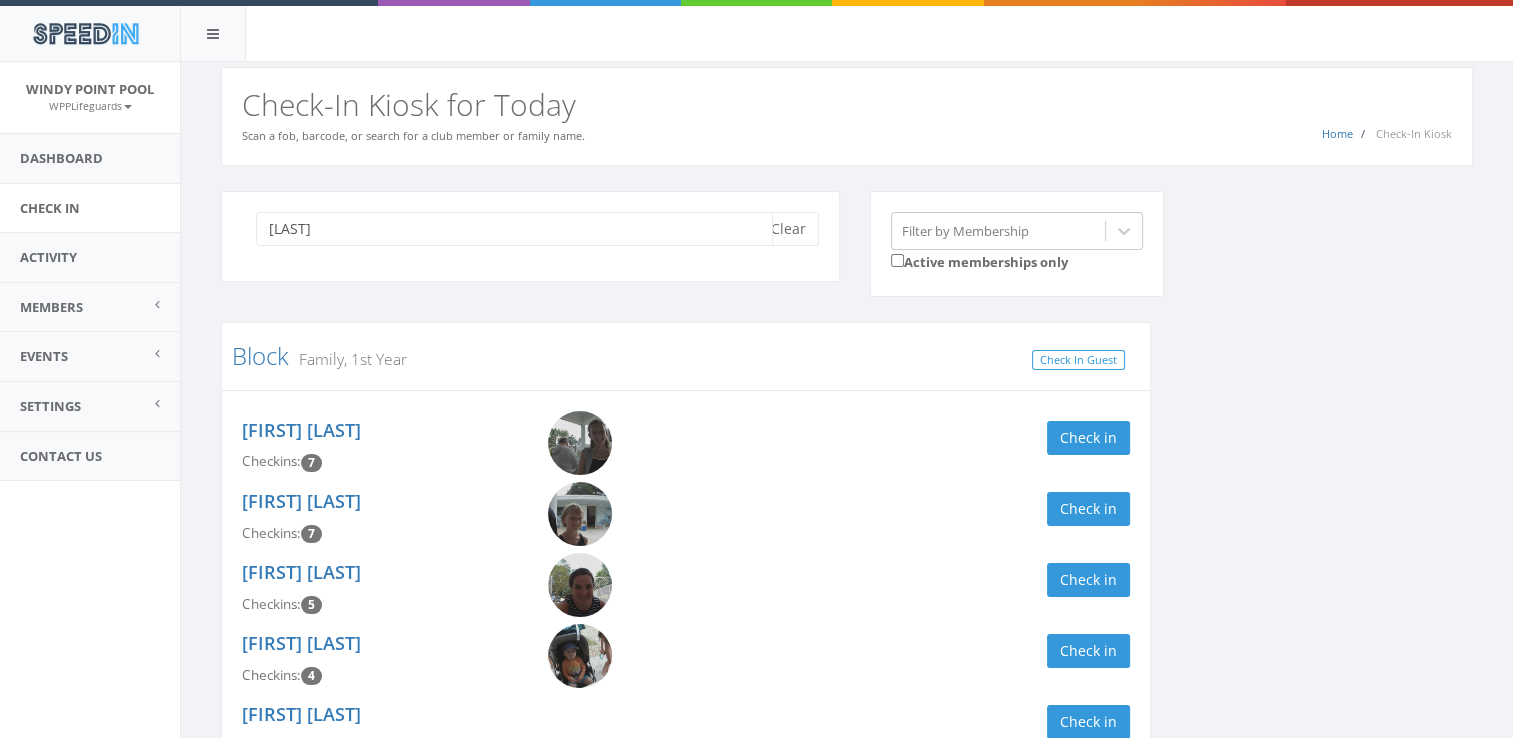 type on "block" 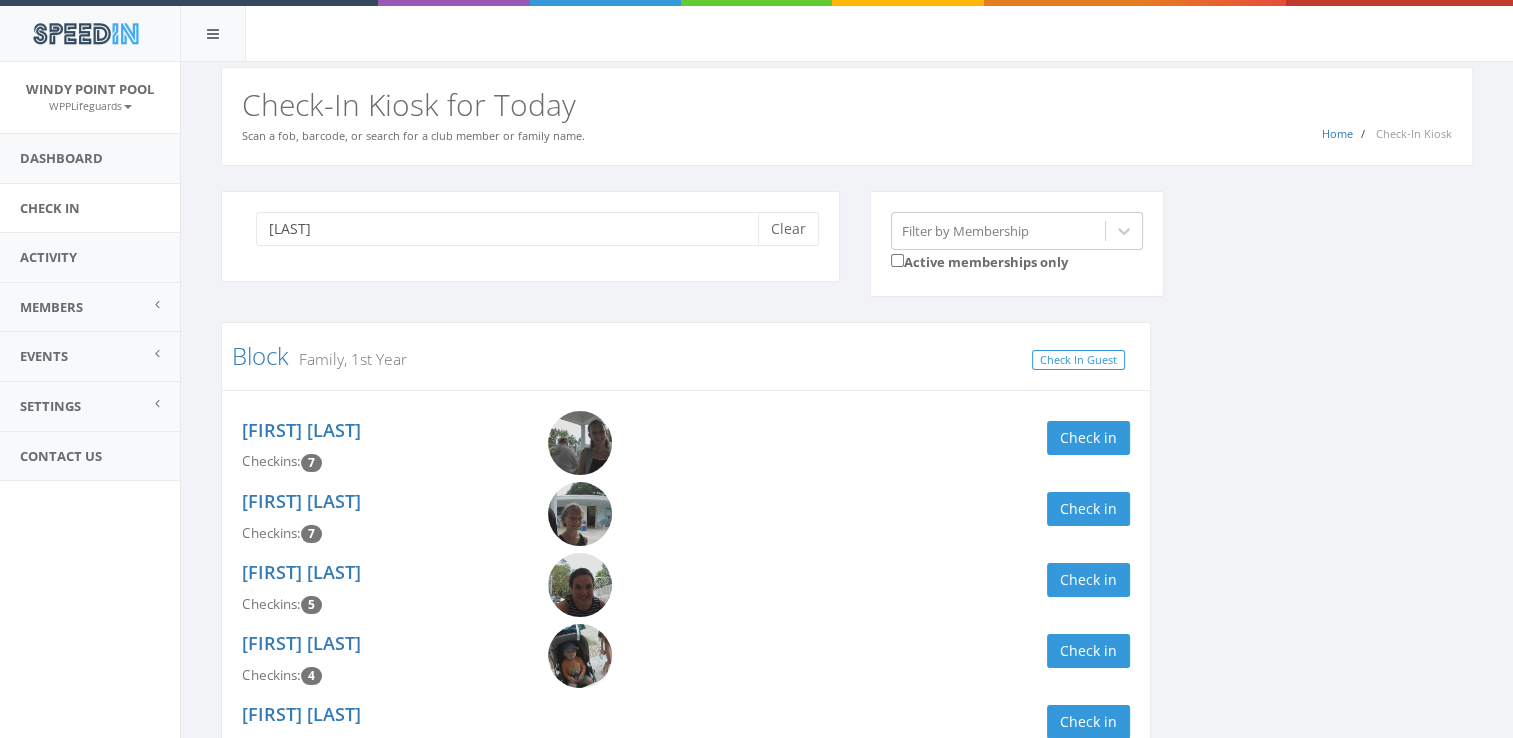 click on "block Clear Filter by Membership  Active memberships only Block Family, 1st Year Check In Guest Olivia Block Checkins:  7 Check in Julia Block Checkins:  7 Check in Emily Block Checkins:  5 Check in Ethan Block Checkins:  4 Check in Aaron Block Checkins:  2 Check in Block Lifeguard Check In Guest Austin (Joel) Block Checkins:  9 Check in Genevieve Block Checkins:  8 Check in" at bounding box center [847, 640] 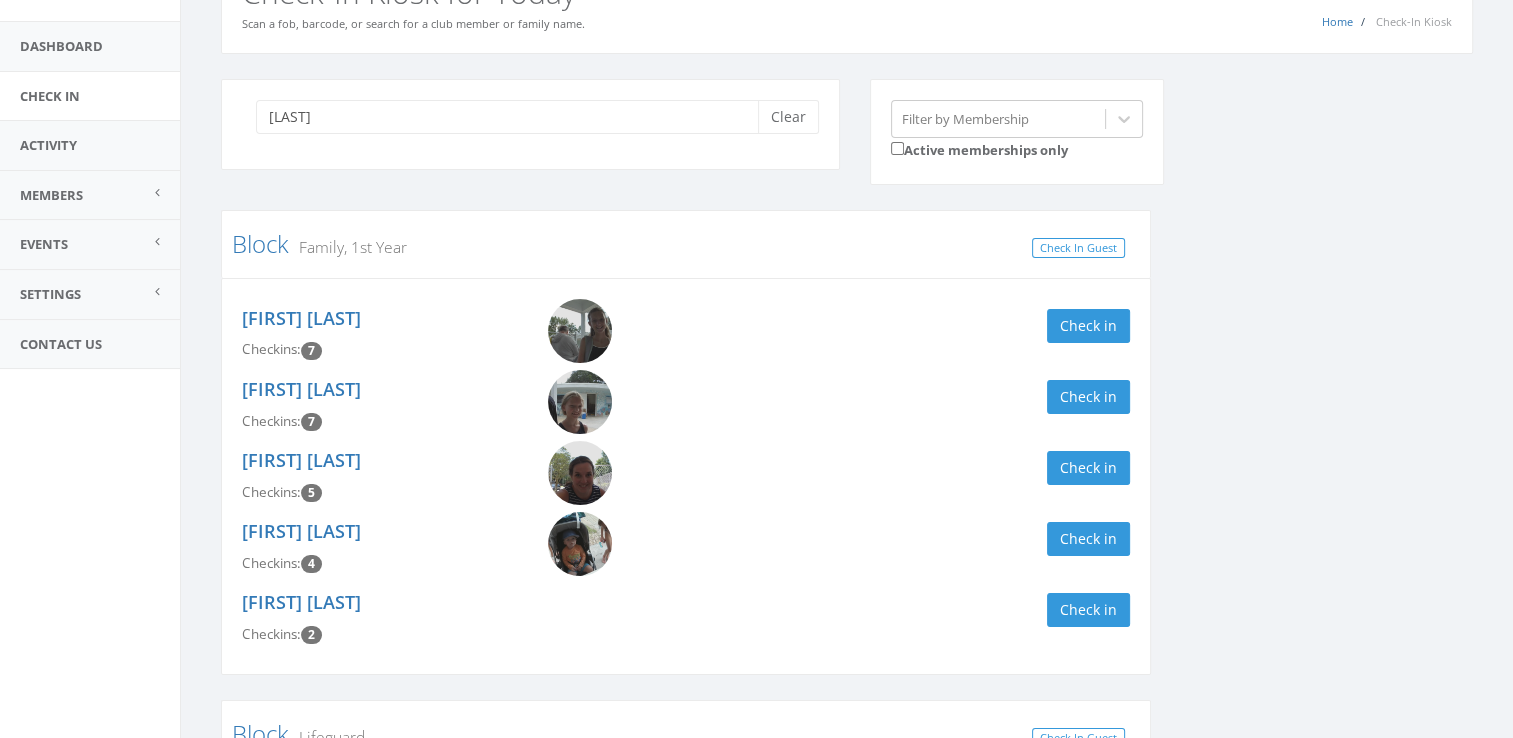 scroll, scrollTop: 0, scrollLeft: 0, axis: both 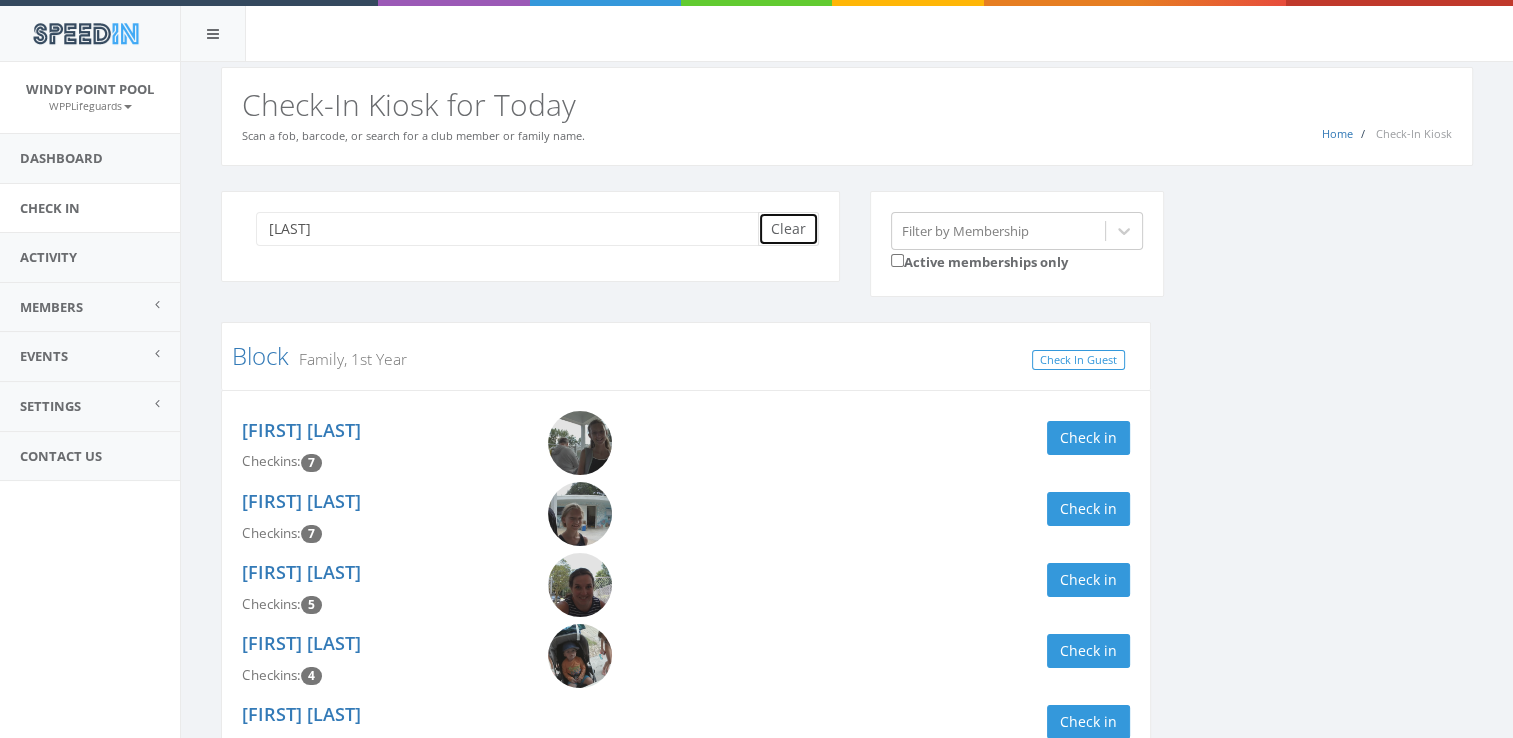 click on "Clear" at bounding box center [788, 229] 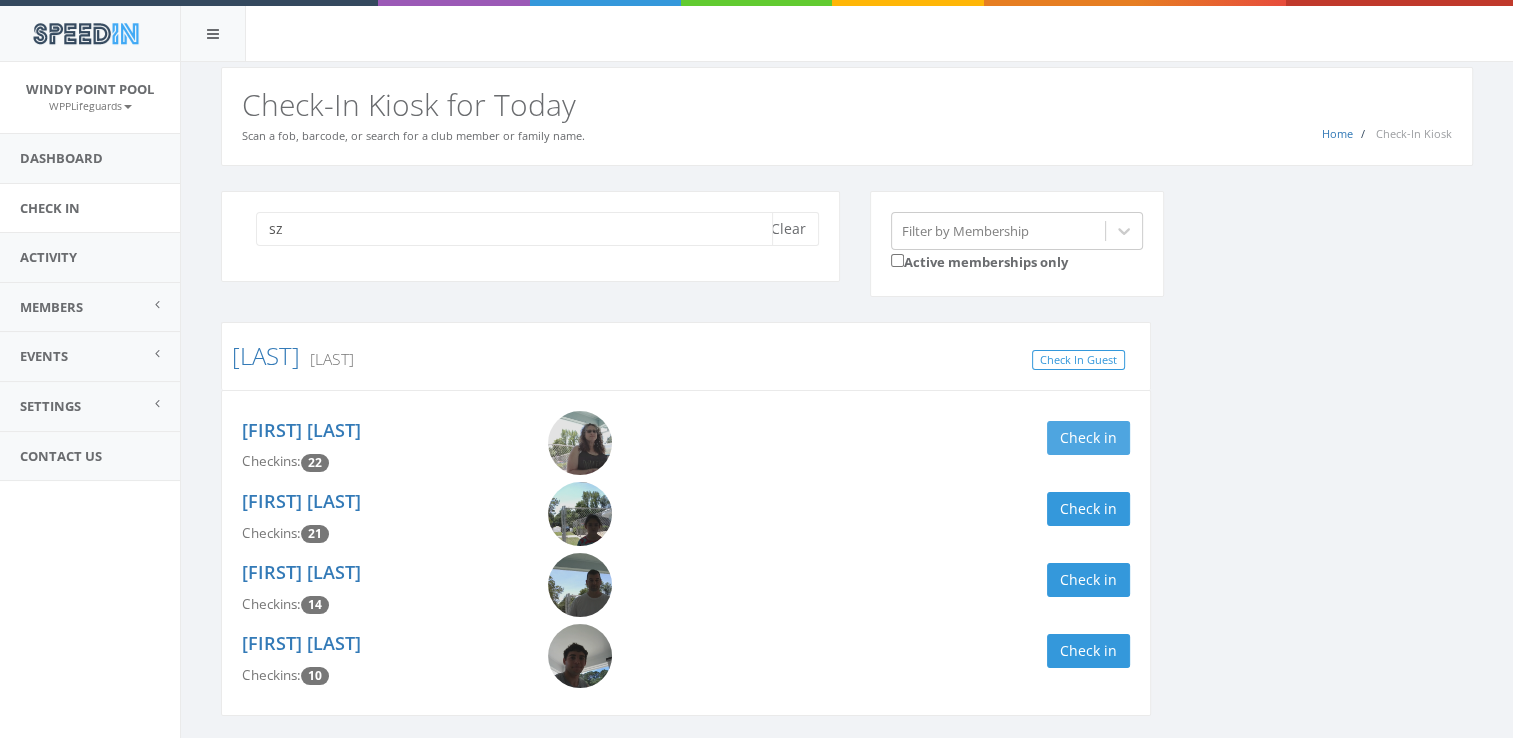 type on "sz" 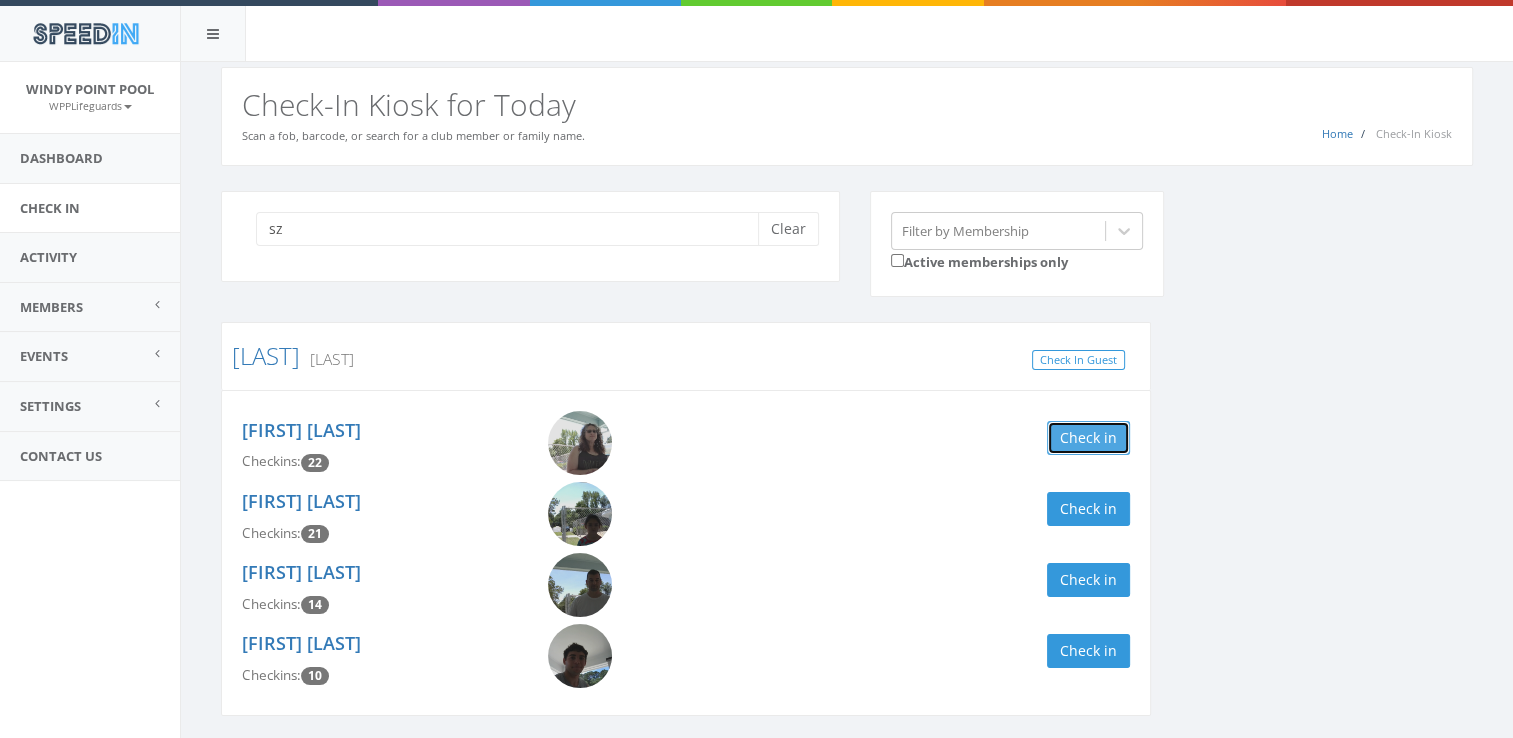 click on "Check in" at bounding box center (1088, 438) 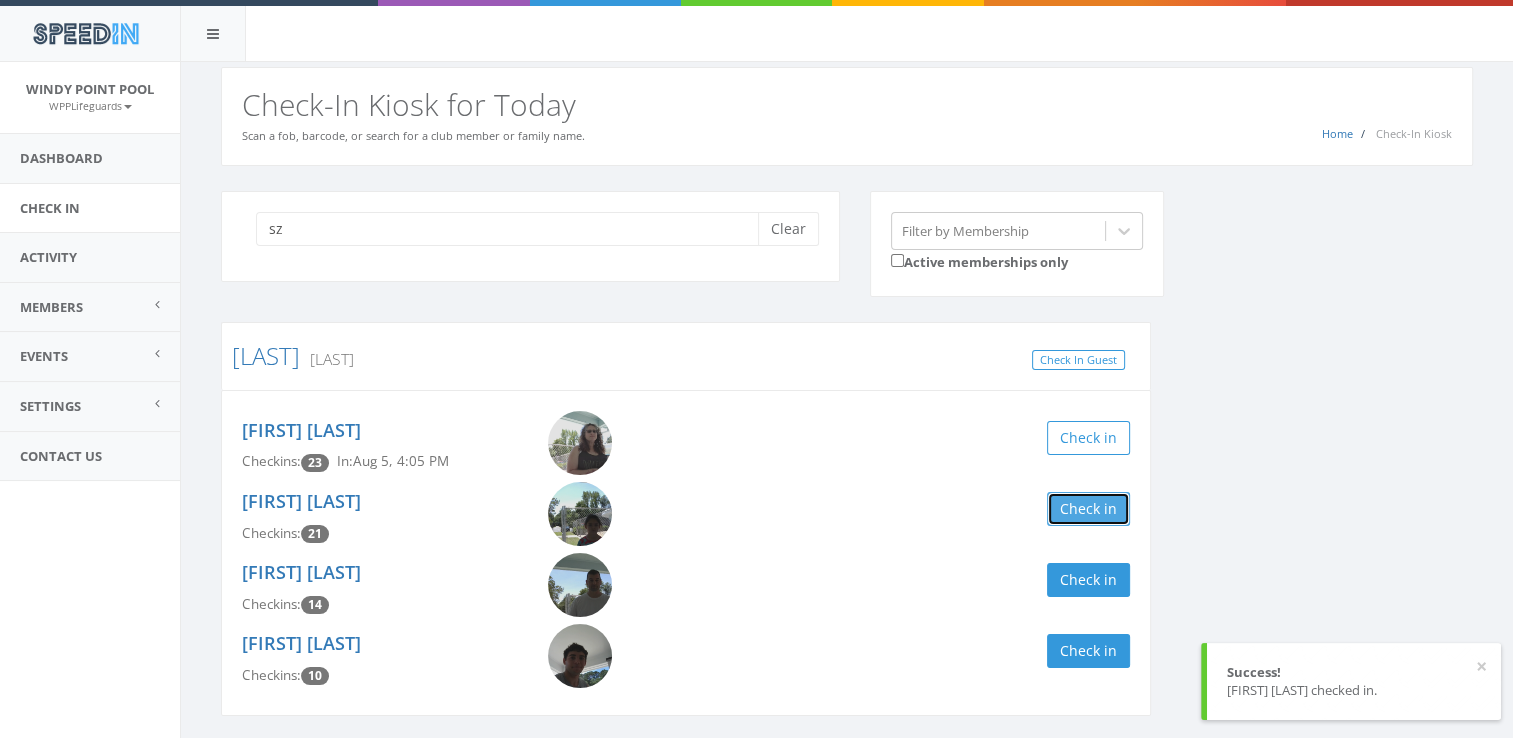 click on "Check in" at bounding box center [1088, 509] 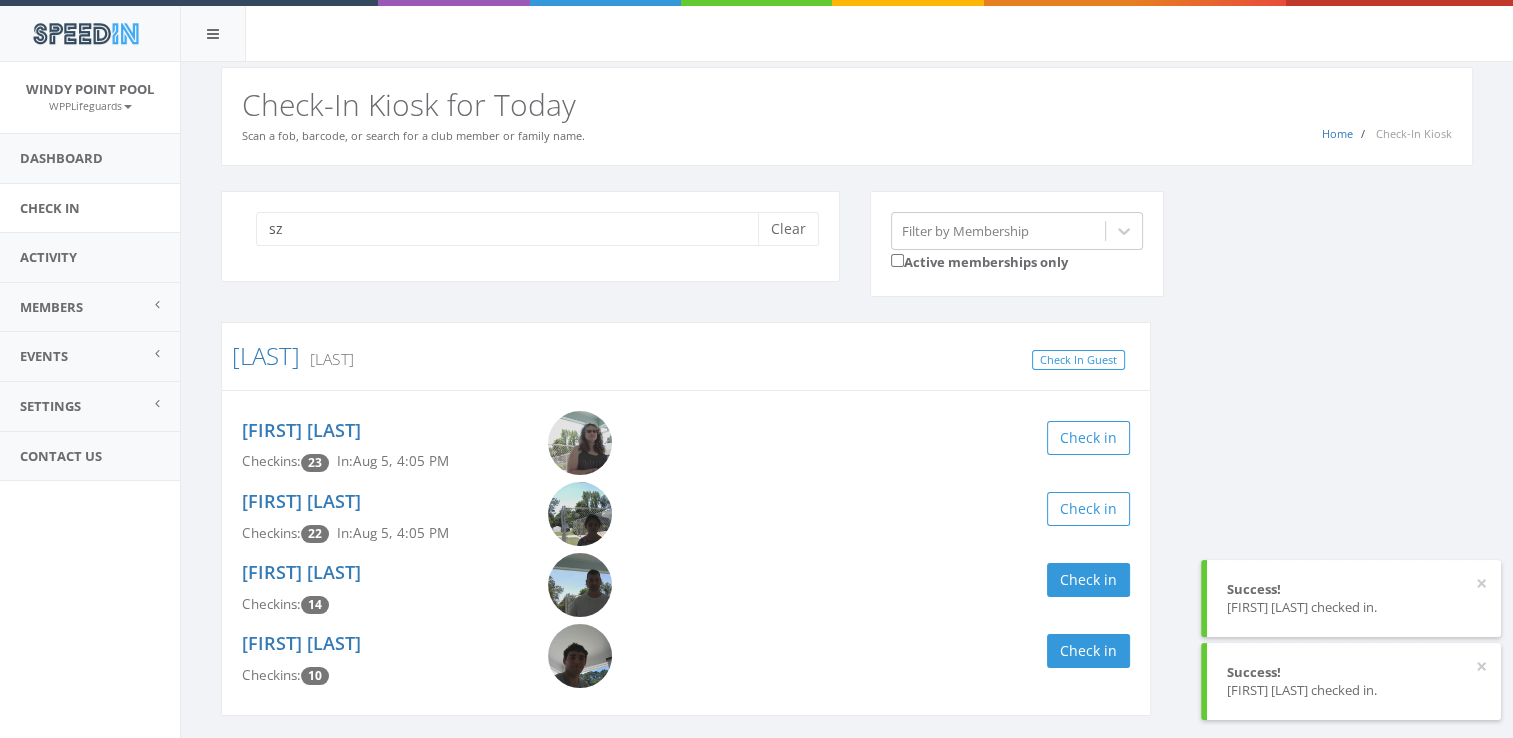 click on "sz Clear Filter by Membership  Active memberships only Szekely Family Check In Guest Andrea Szekely Checkins:  23 In:  Aug 5, 4:05 PM Check in Gioia Szekely Checkins:  22 In:  Aug 5, 4:05 PM Check in Joe Szekely Checkins:  14 Check in Kenton Szekely Checkins:  10 Check in" at bounding box center [847, 466] 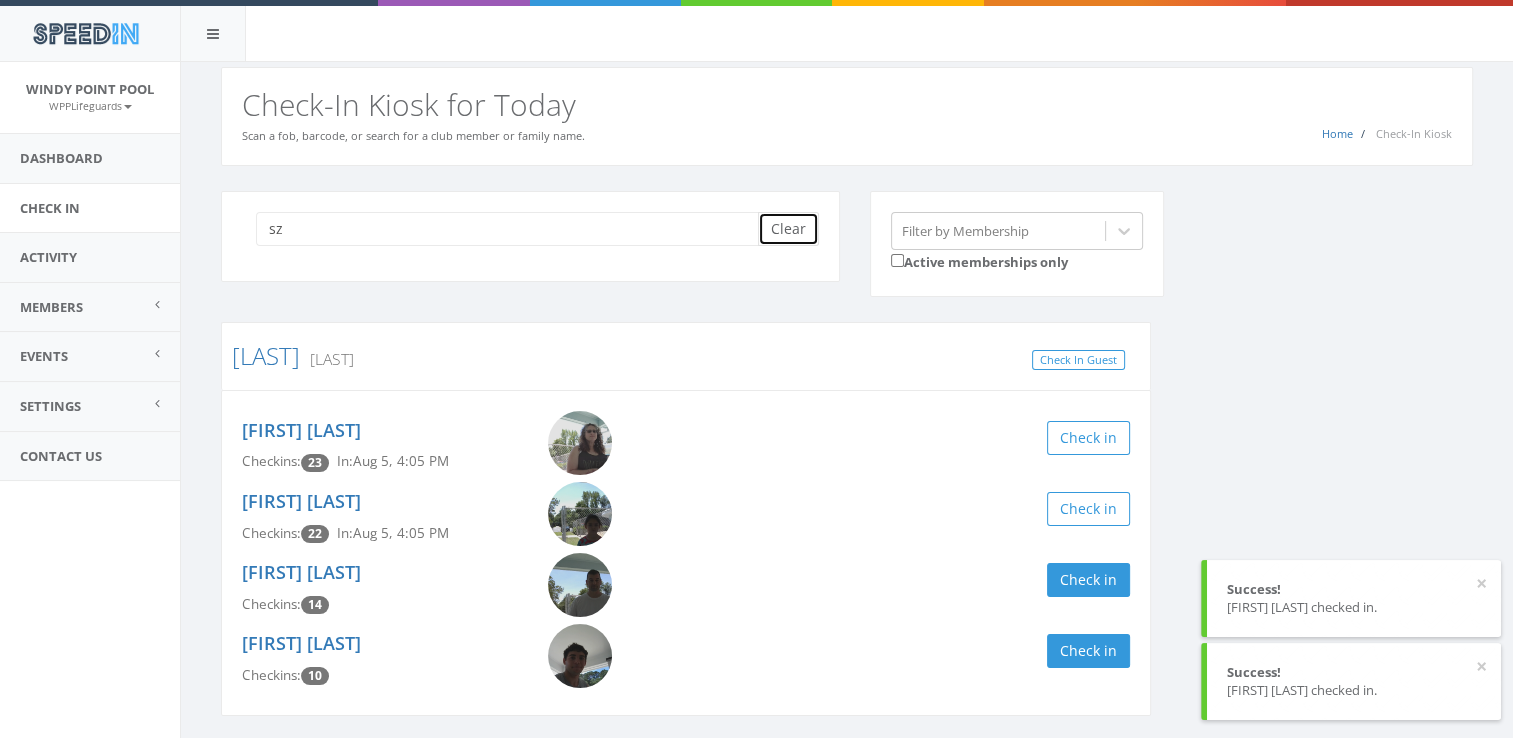click on "Clear" at bounding box center [788, 229] 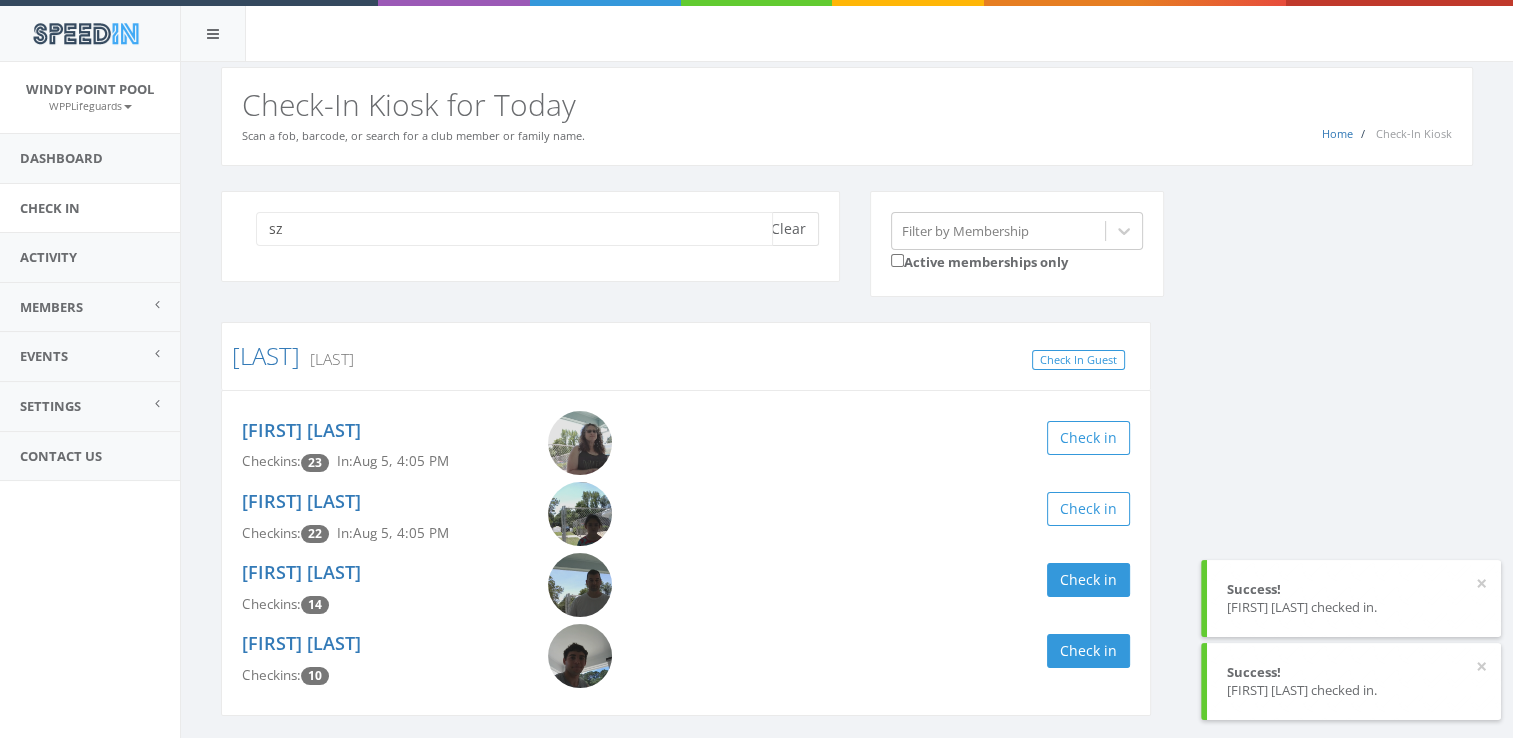 type 